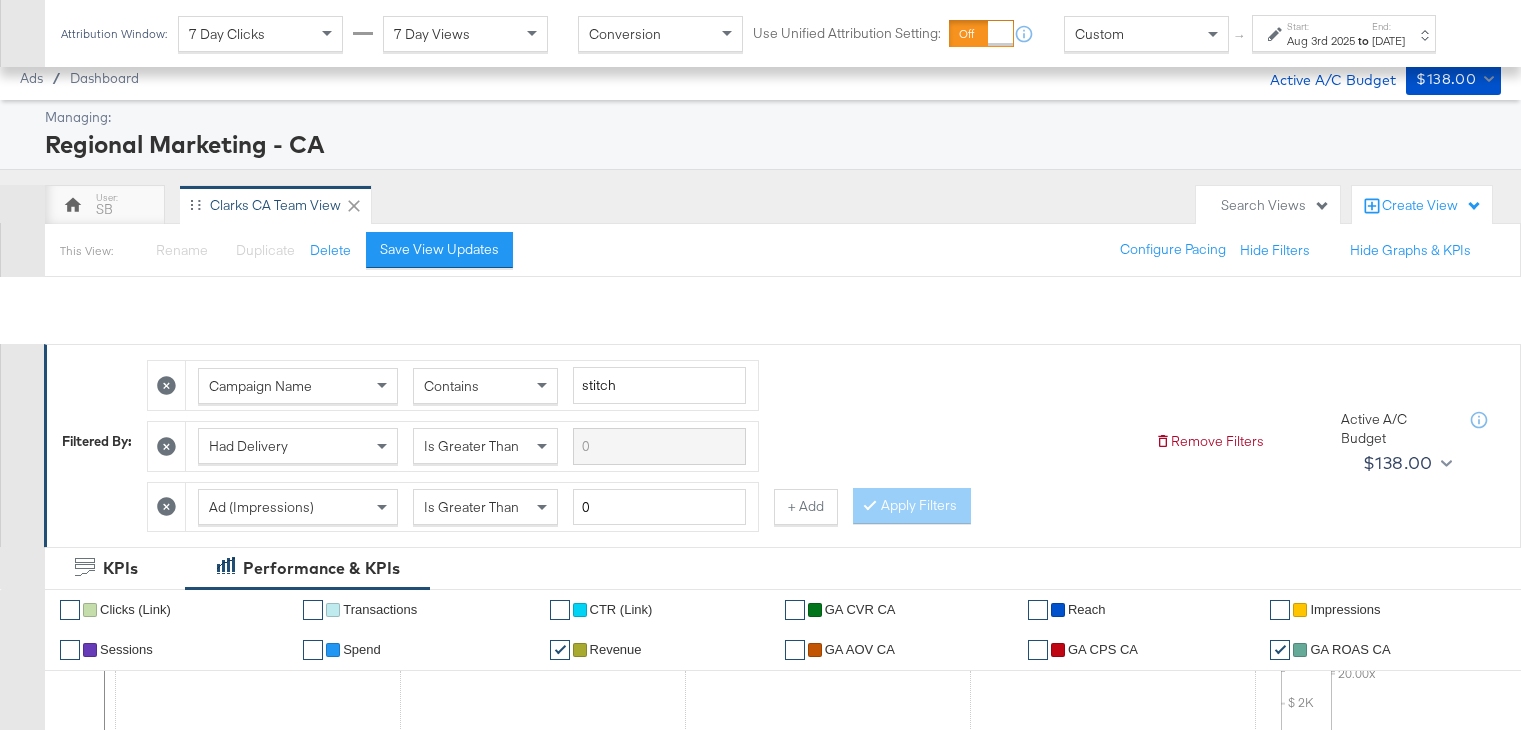 scroll, scrollTop: 991, scrollLeft: 0, axis: vertical 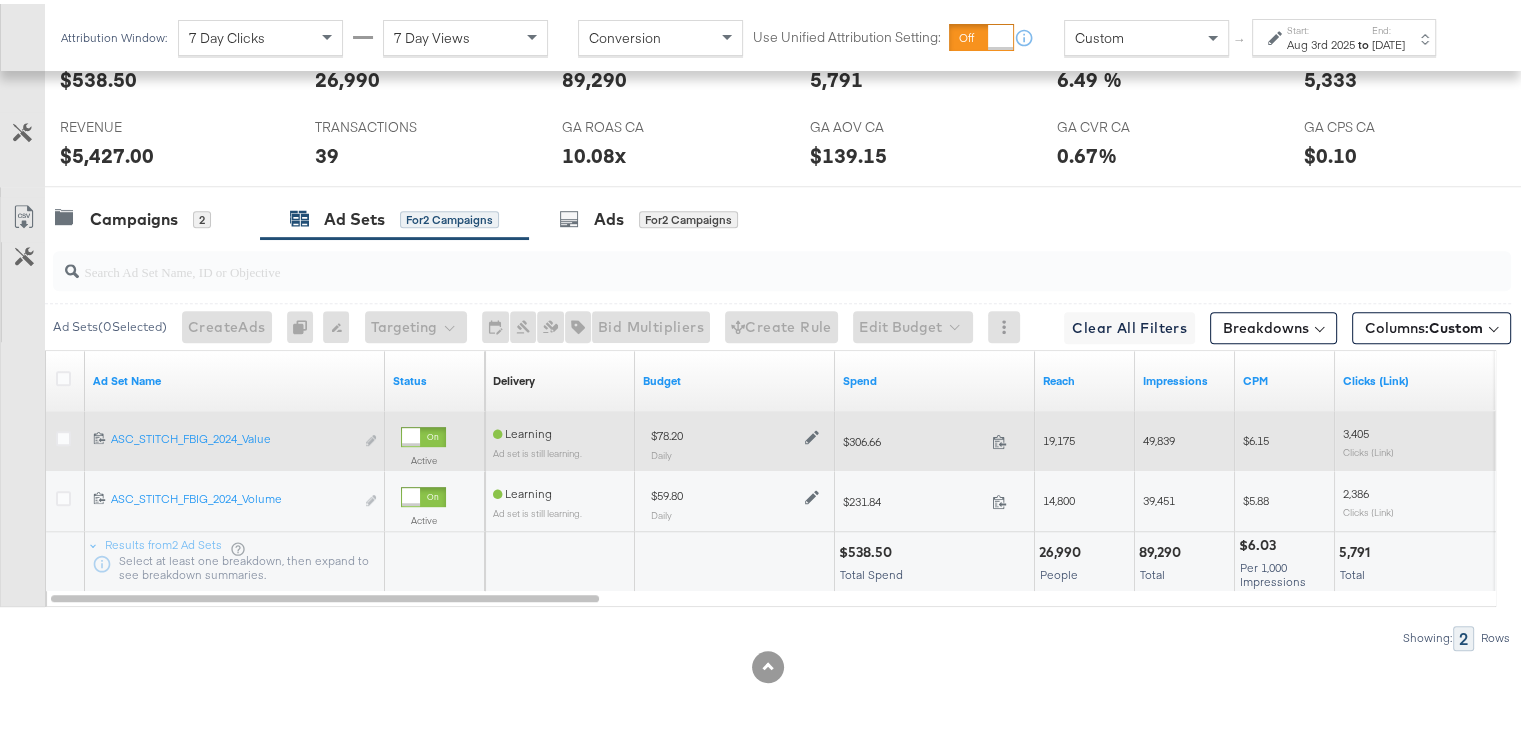 click 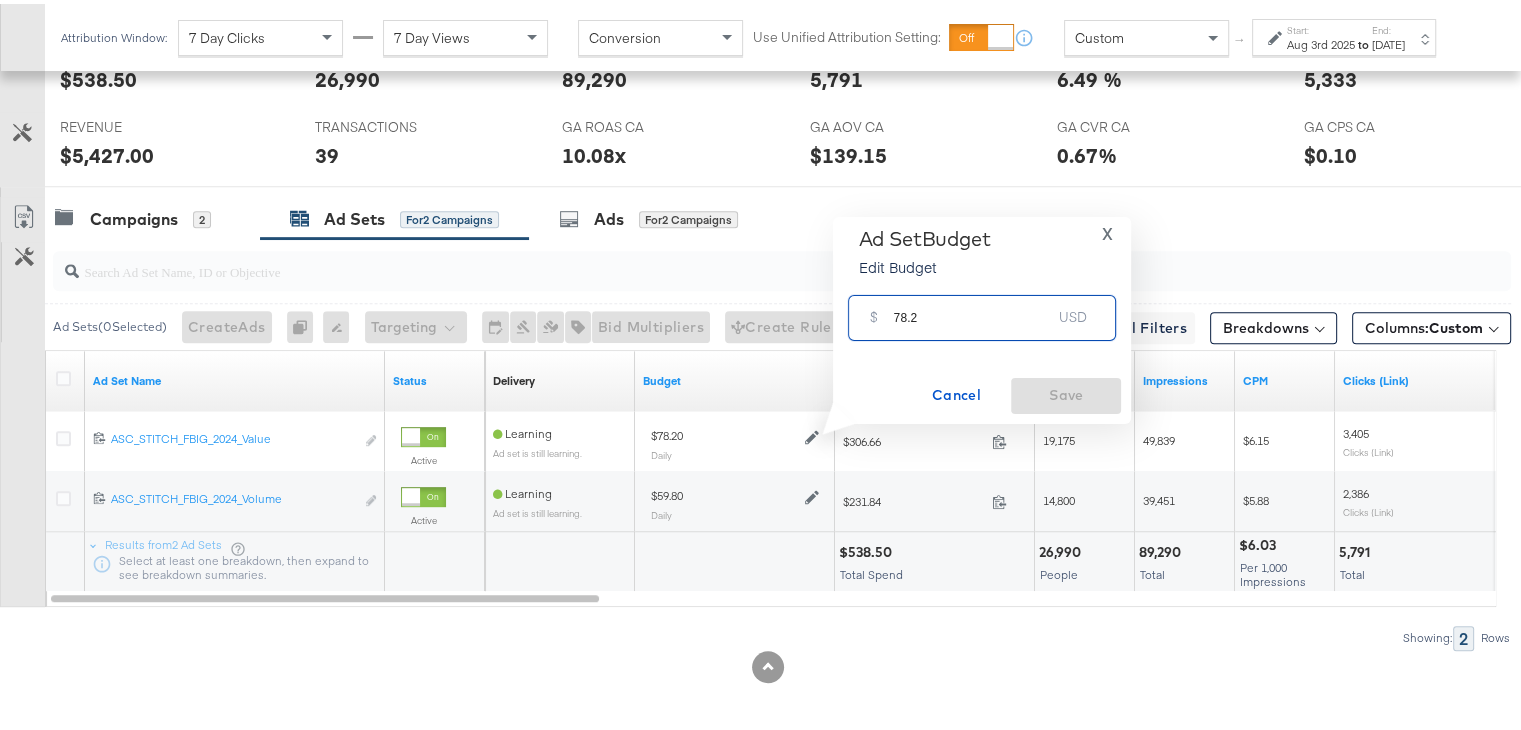 click on "78.2" at bounding box center [973, 305] 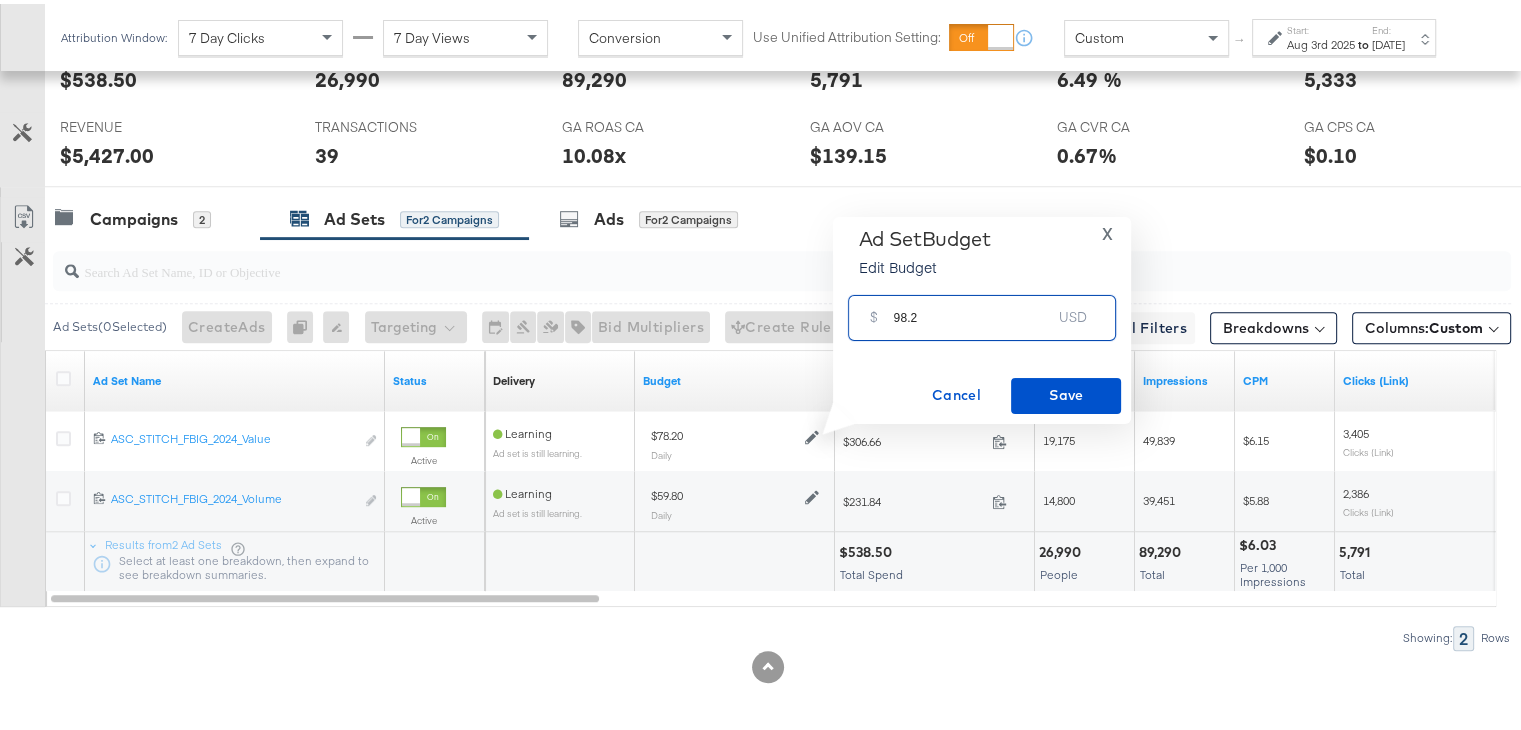 type on "98.2" 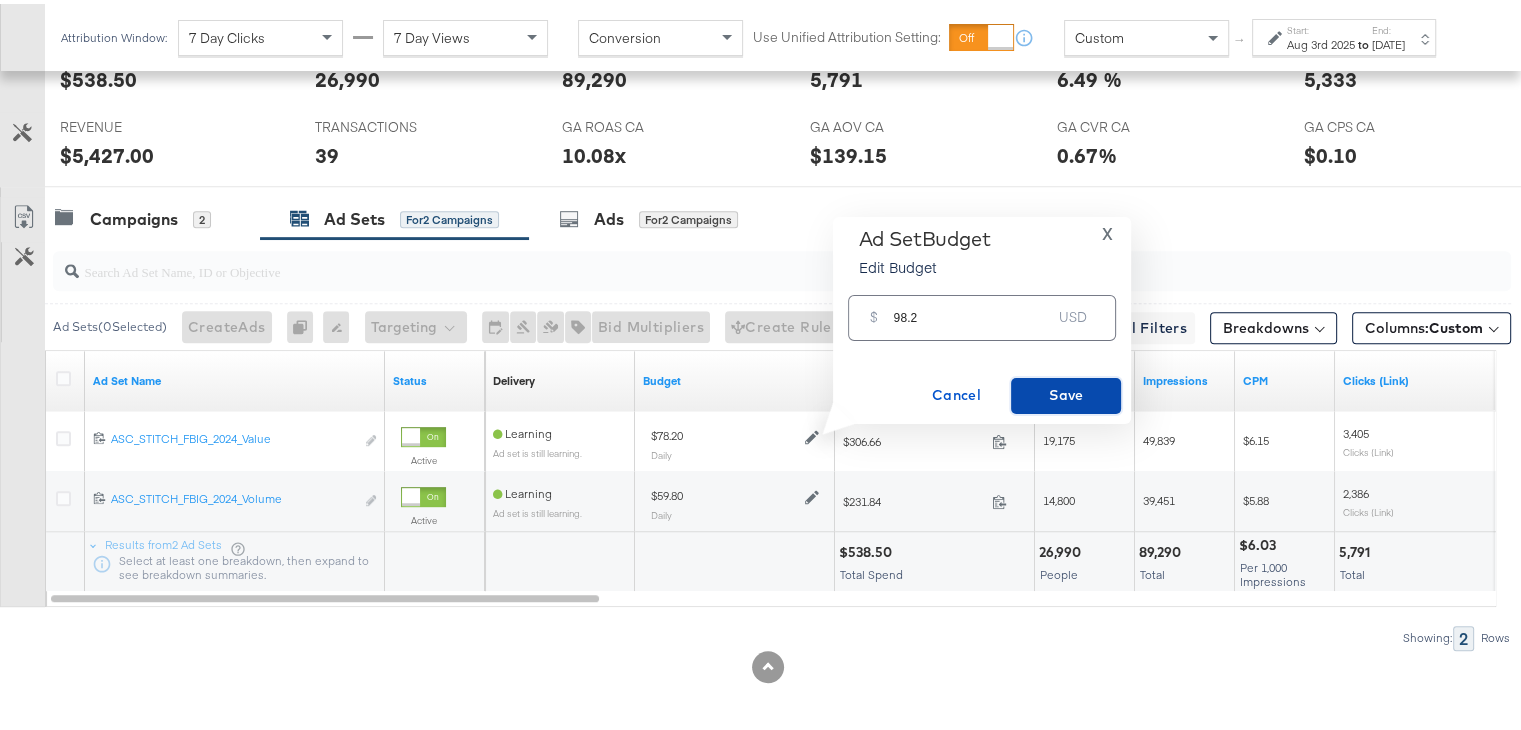 click on "Save" at bounding box center (1066, 391) 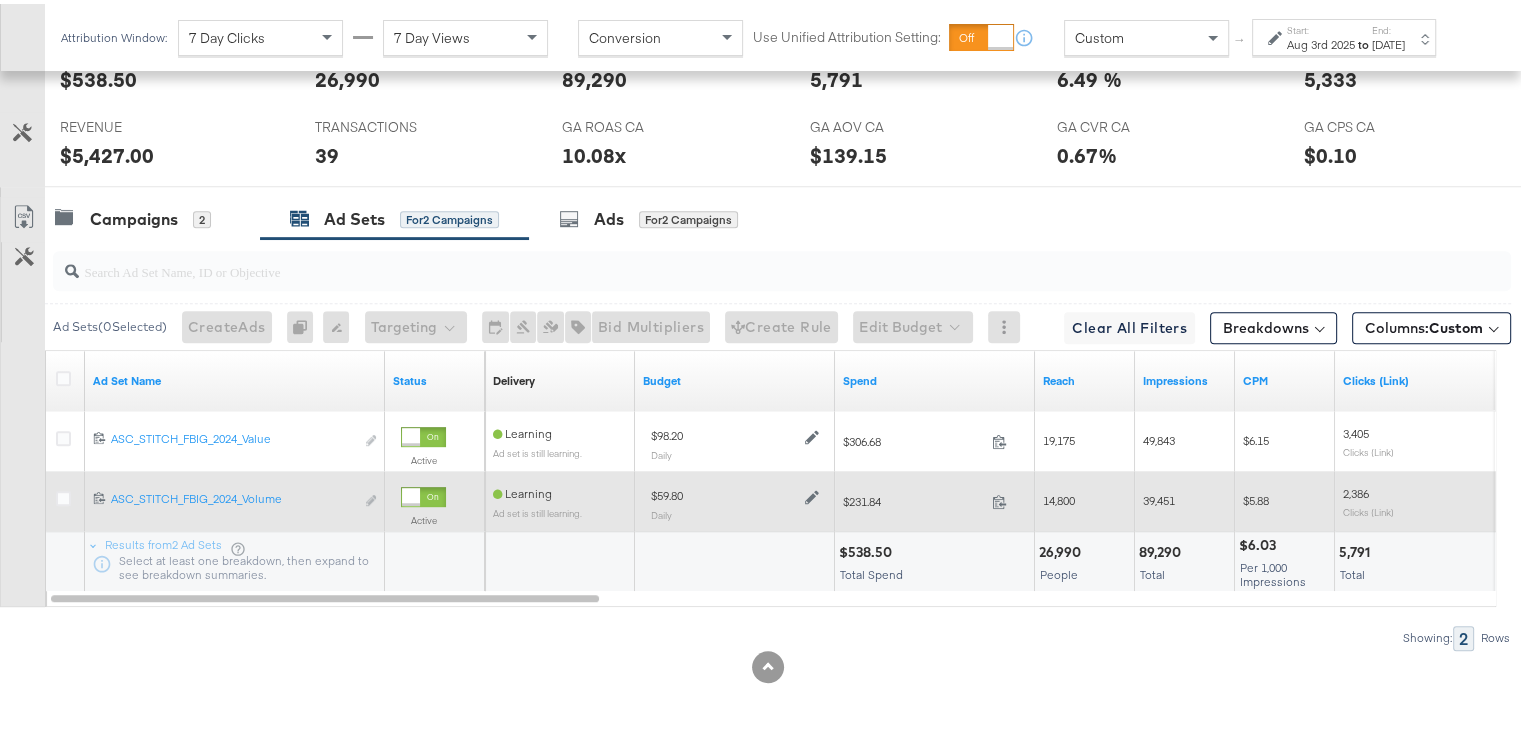click 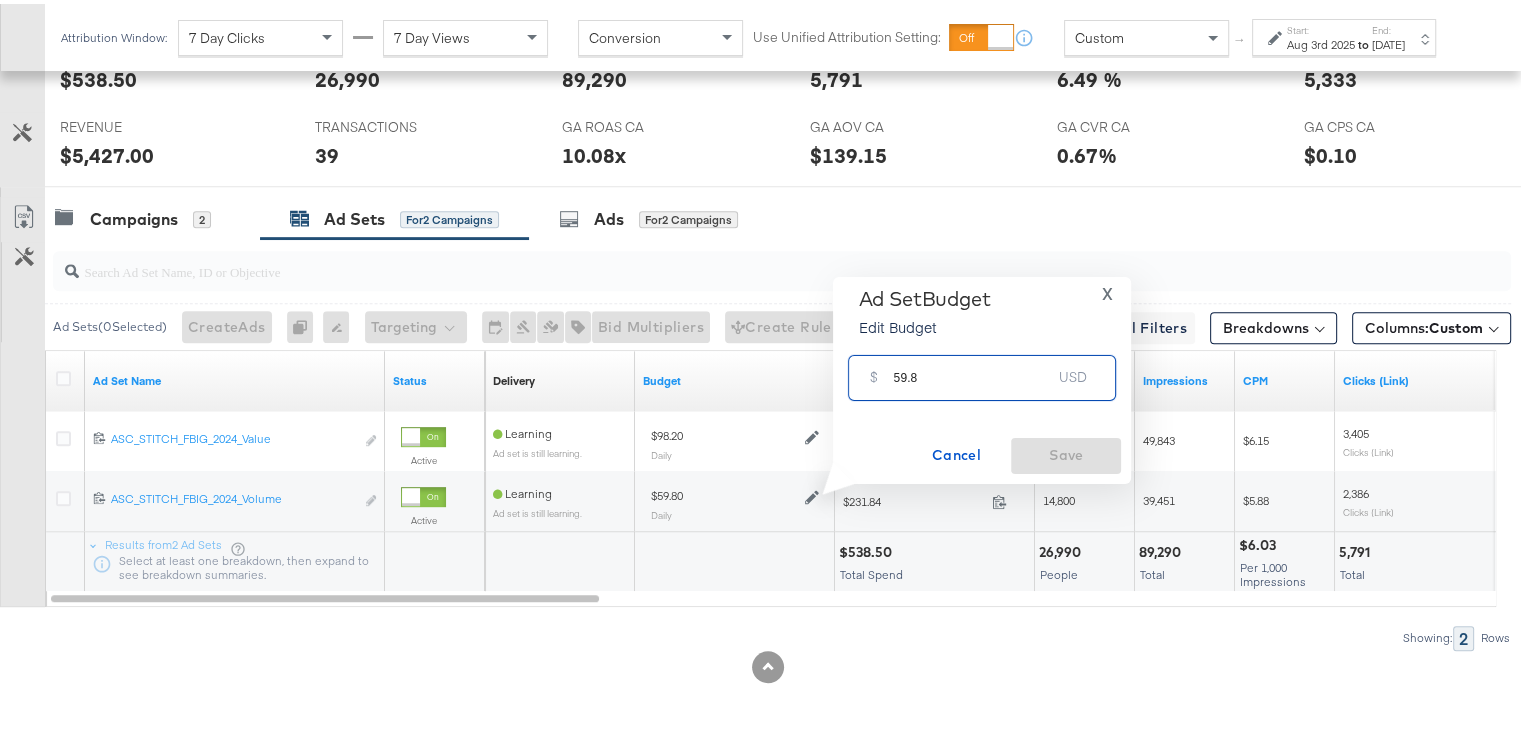 click on "59.8" at bounding box center (973, 365) 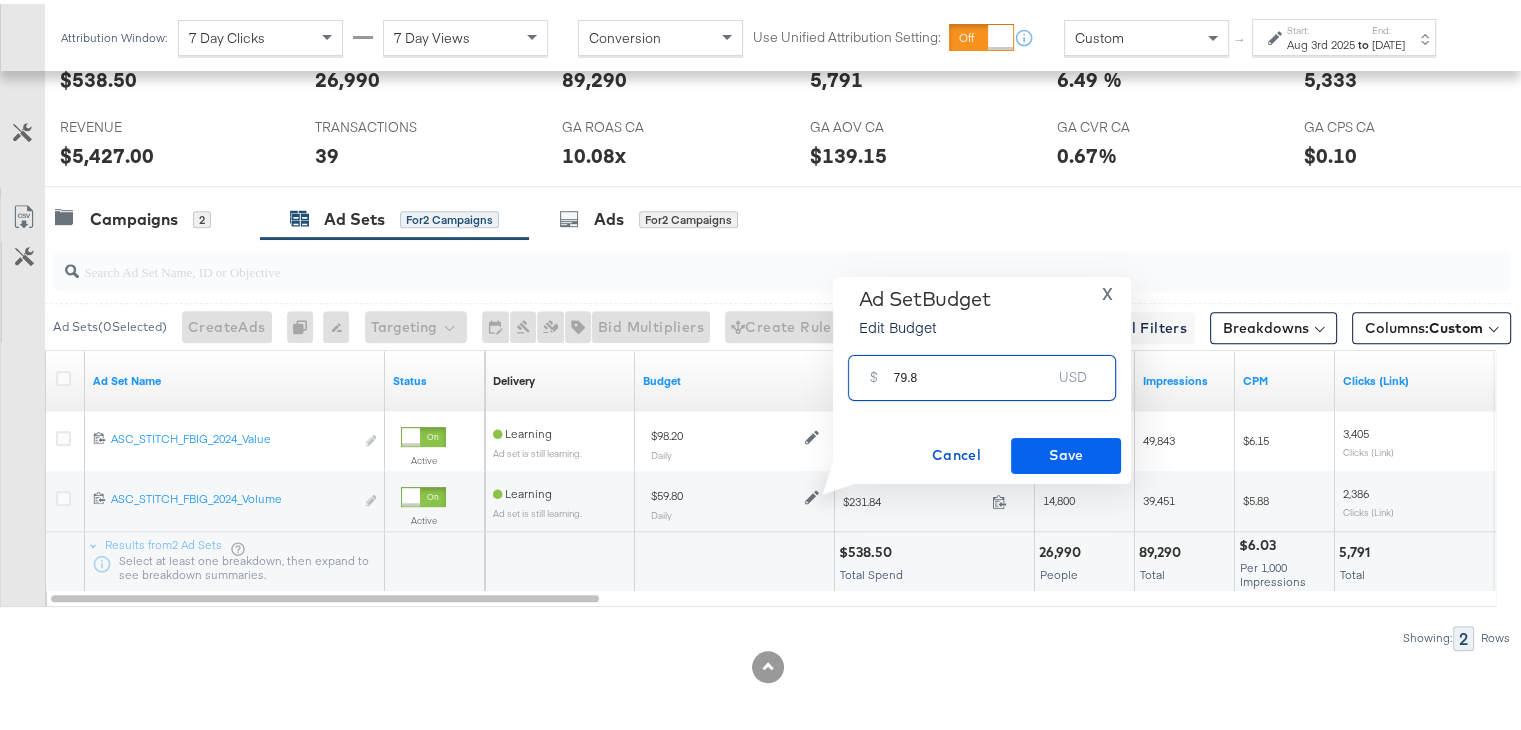 type on "79.8" 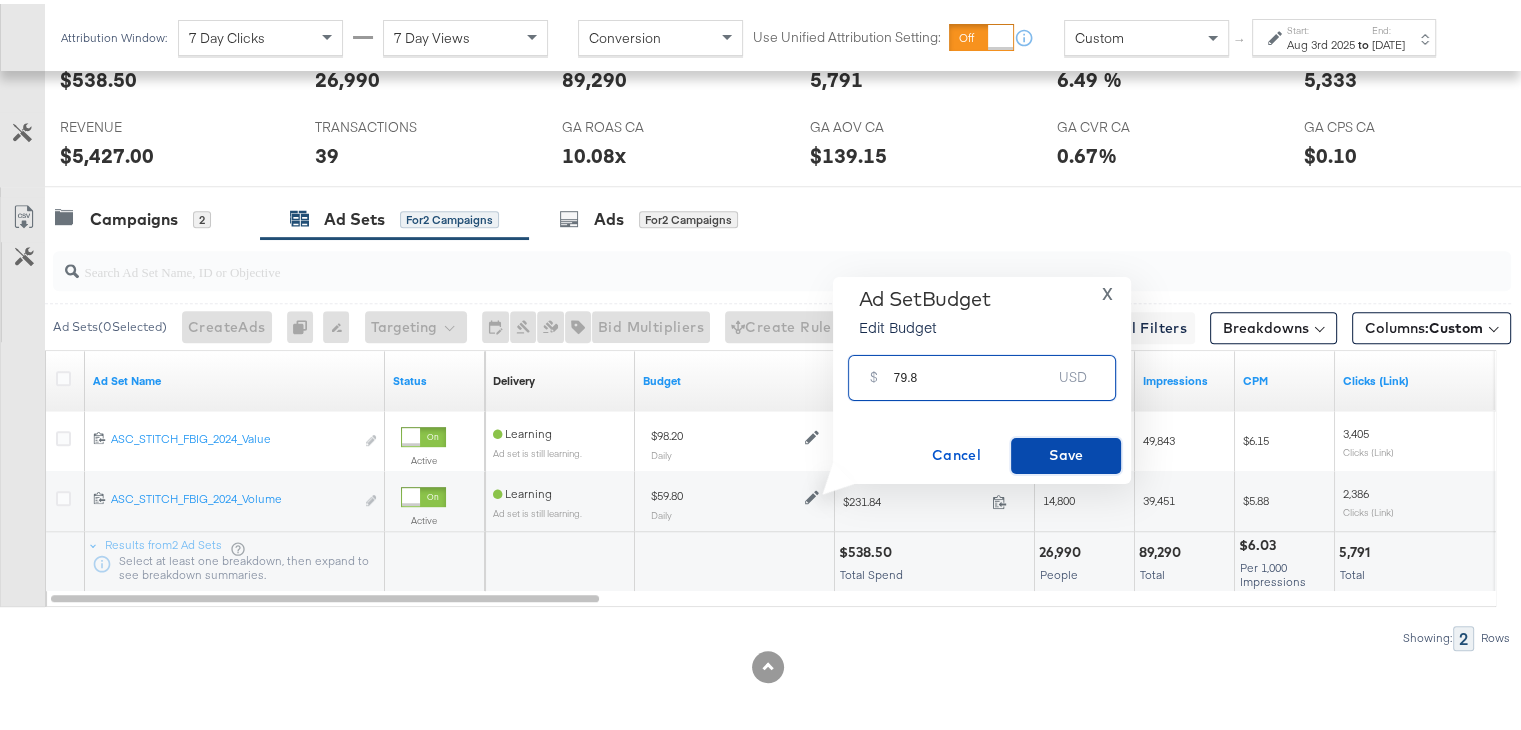 click on "Save" at bounding box center (1066, 451) 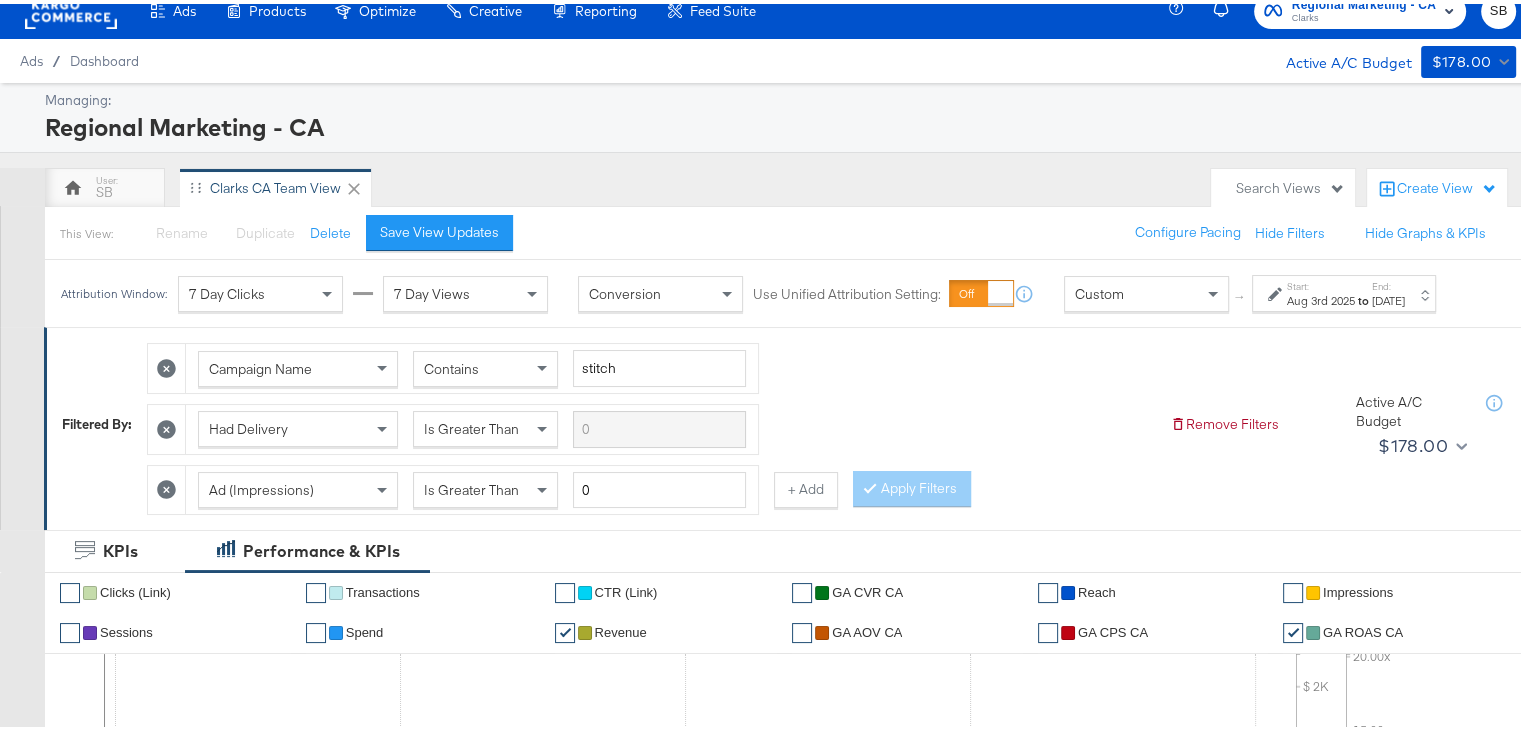 scroll, scrollTop: 0, scrollLeft: 0, axis: both 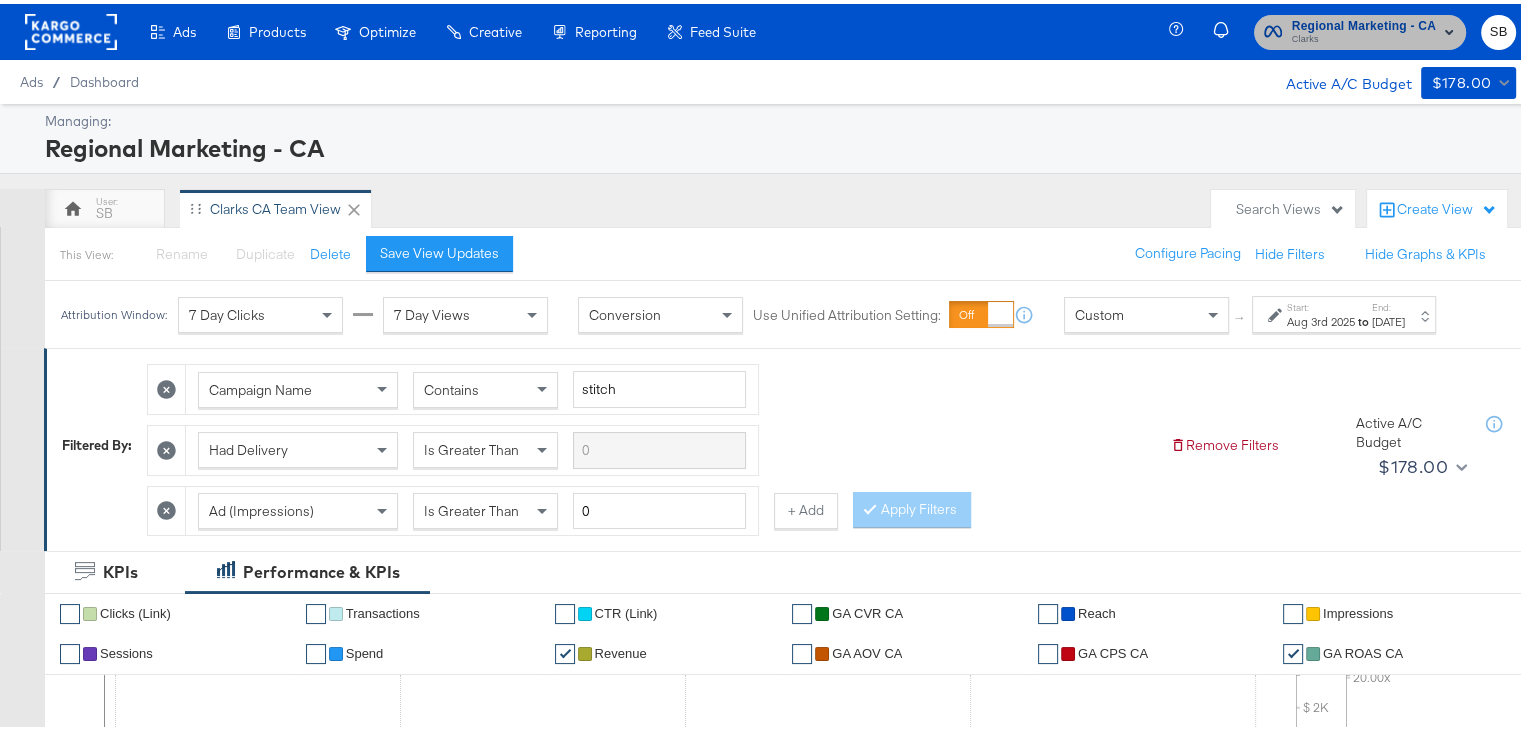 click on "Regional Marketing - CA" at bounding box center [1364, 22] 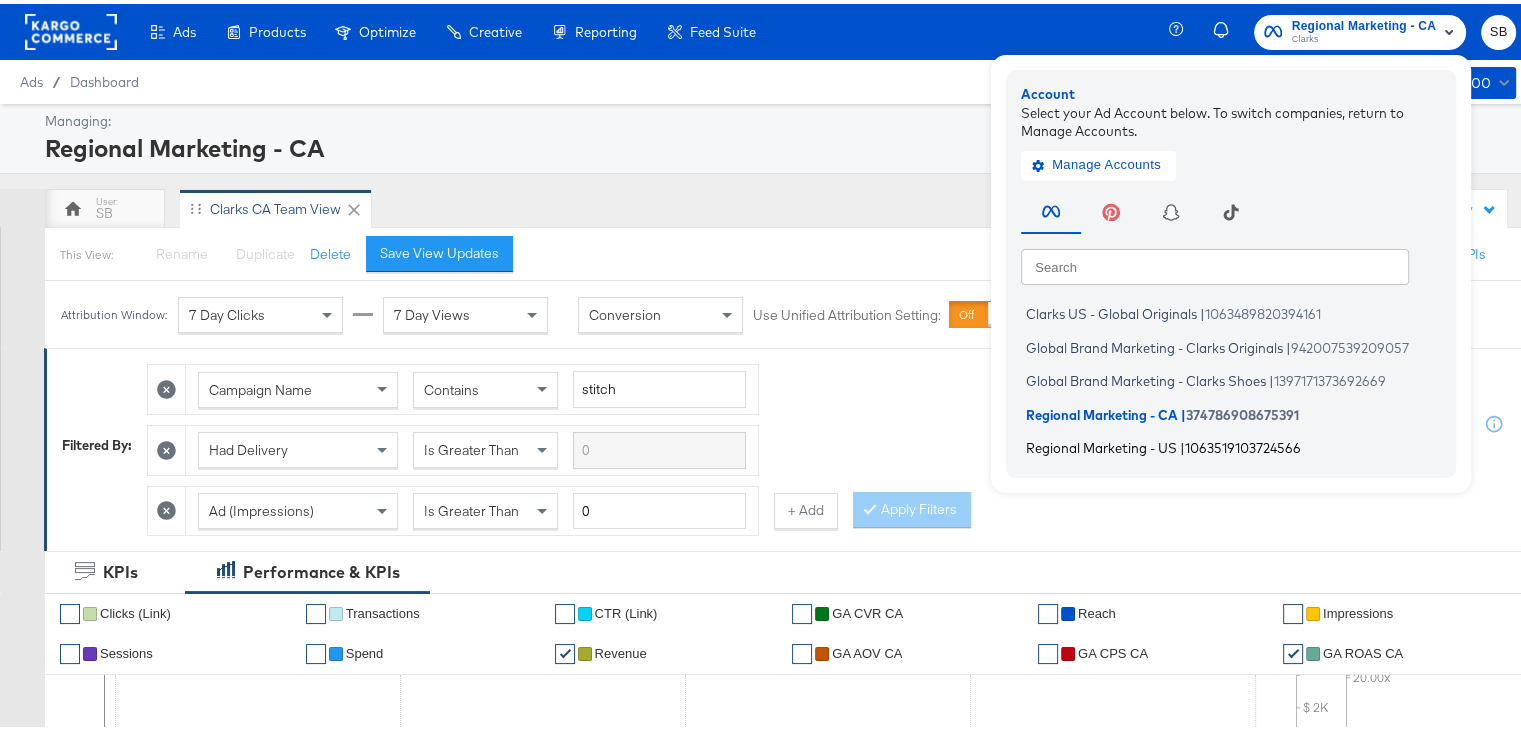click on "Regional Marketing - US" at bounding box center (1101, 444) 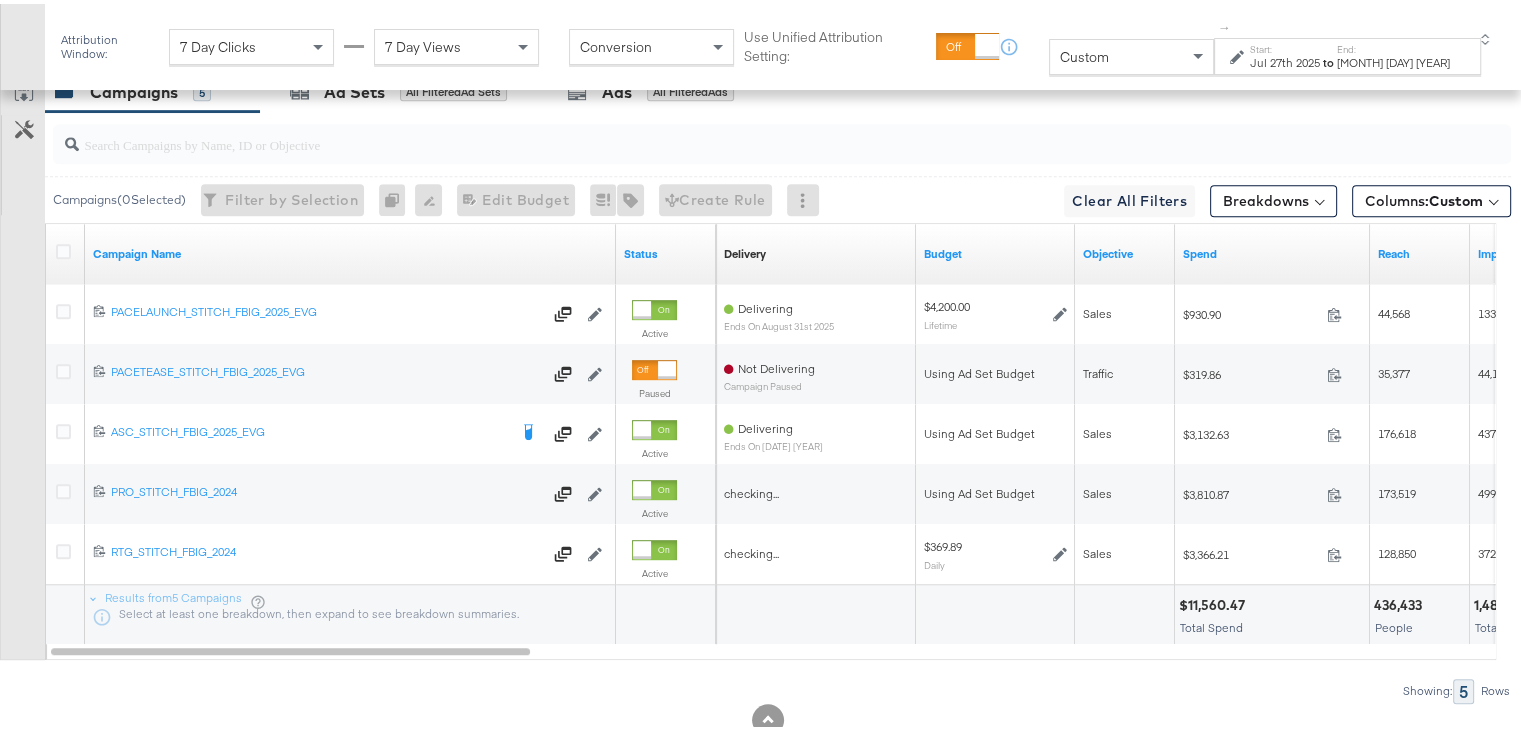 scroll, scrollTop: 1171, scrollLeft: 0, axis: vertical 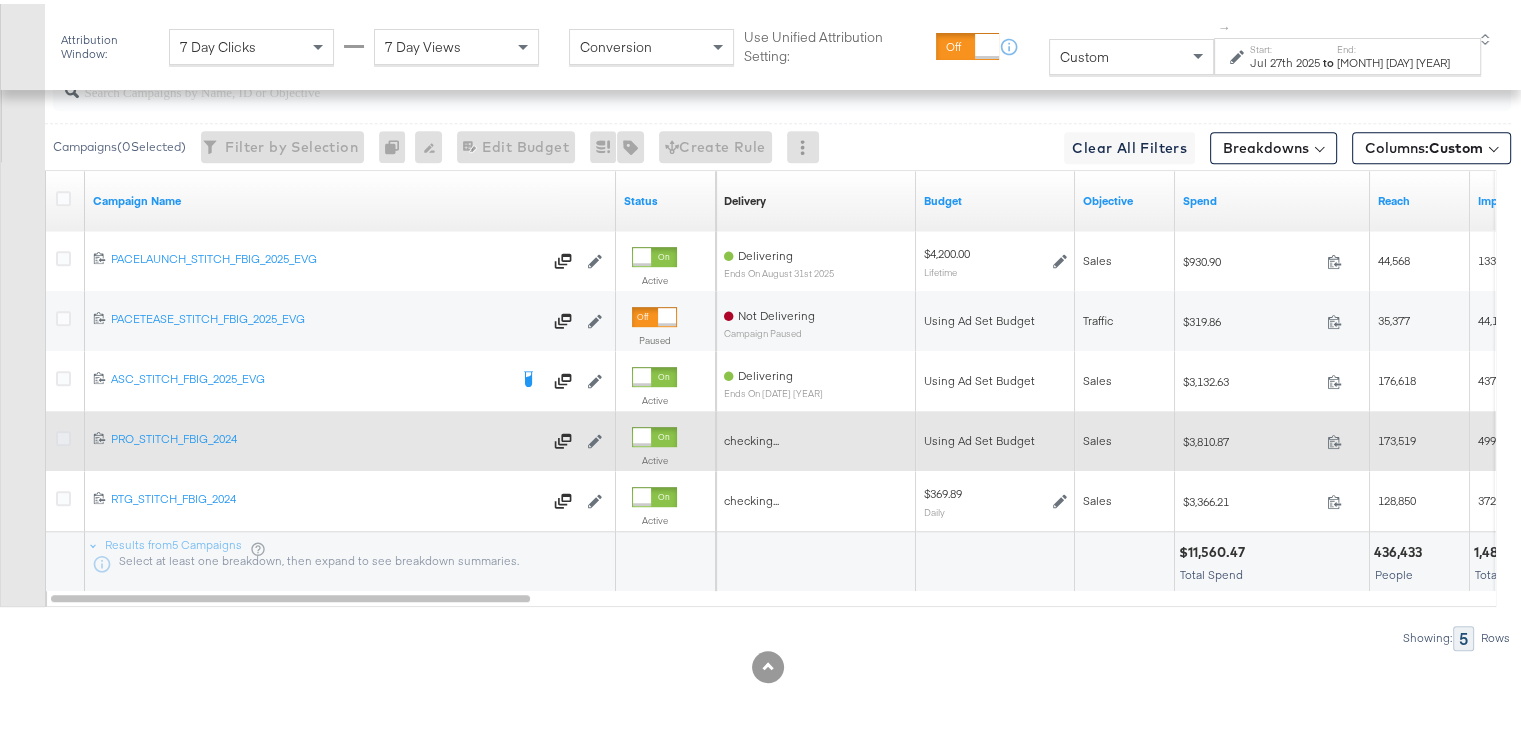 click at bounding box center (63, 434) 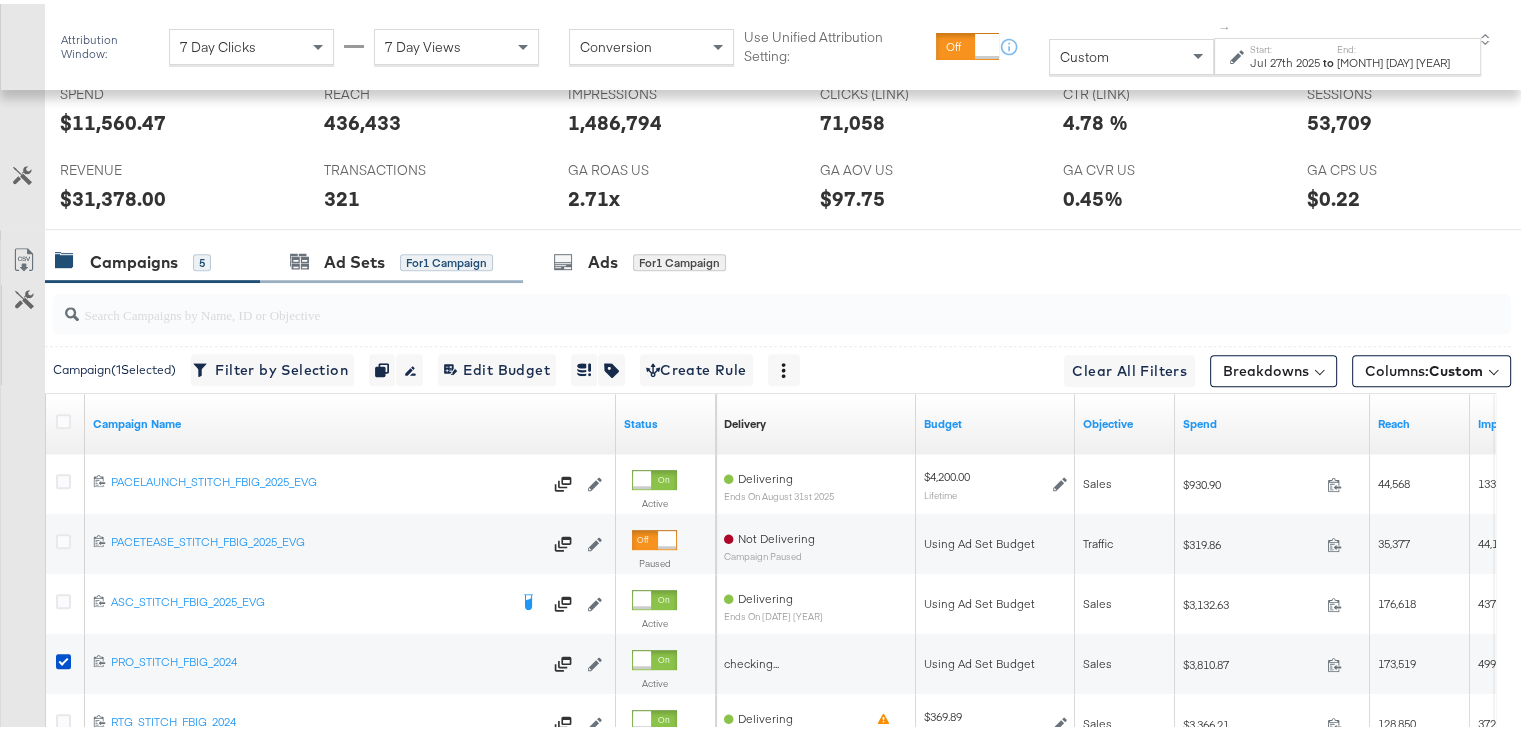 scroll, scrollTop: 923, scrollLeft: 0, axis: vertical 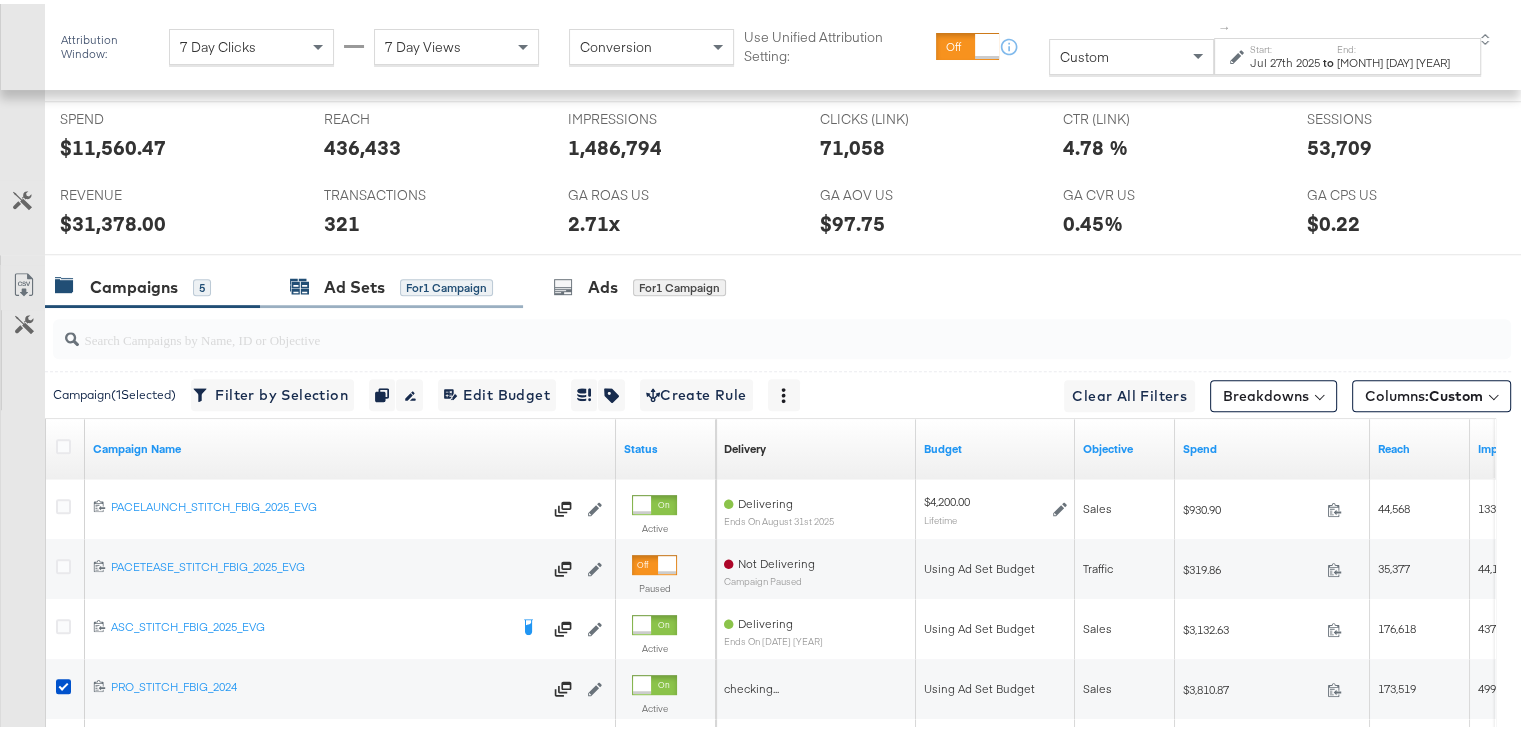 click on "Ad Sets" at bounding box center (354, 283) 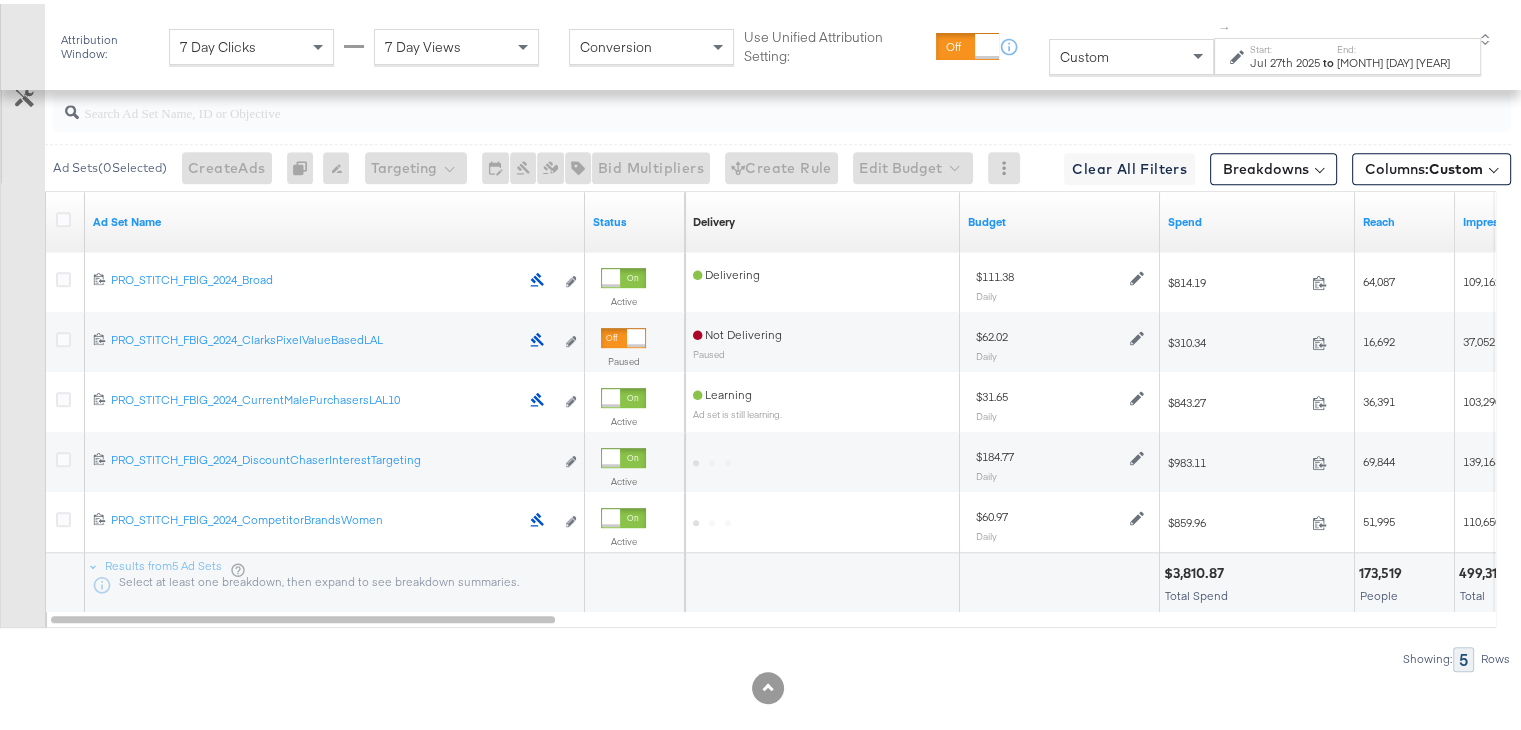 scroll, scrollTop: 1171, scrollLeft: 0, axis: vertical 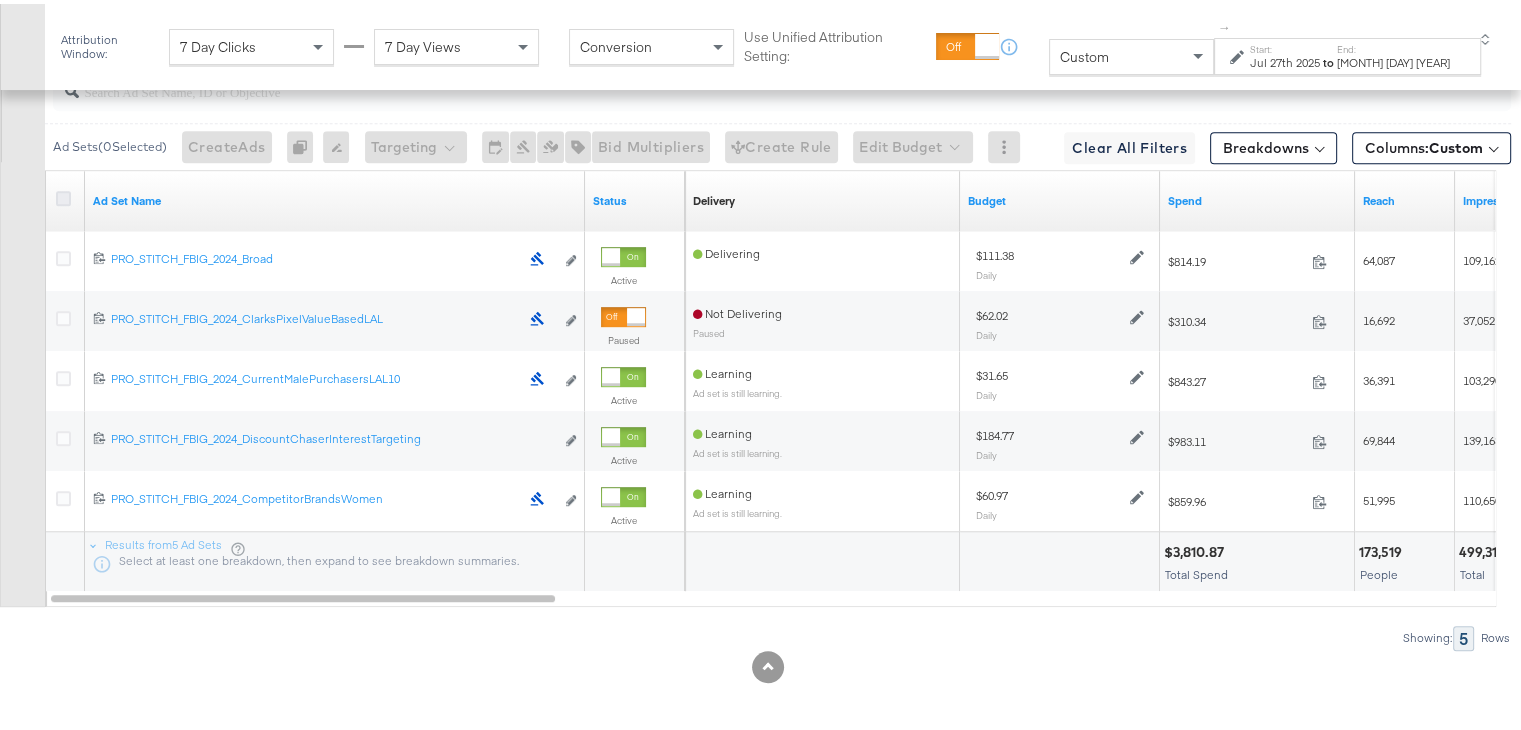 click at bounding box center [63, 194] 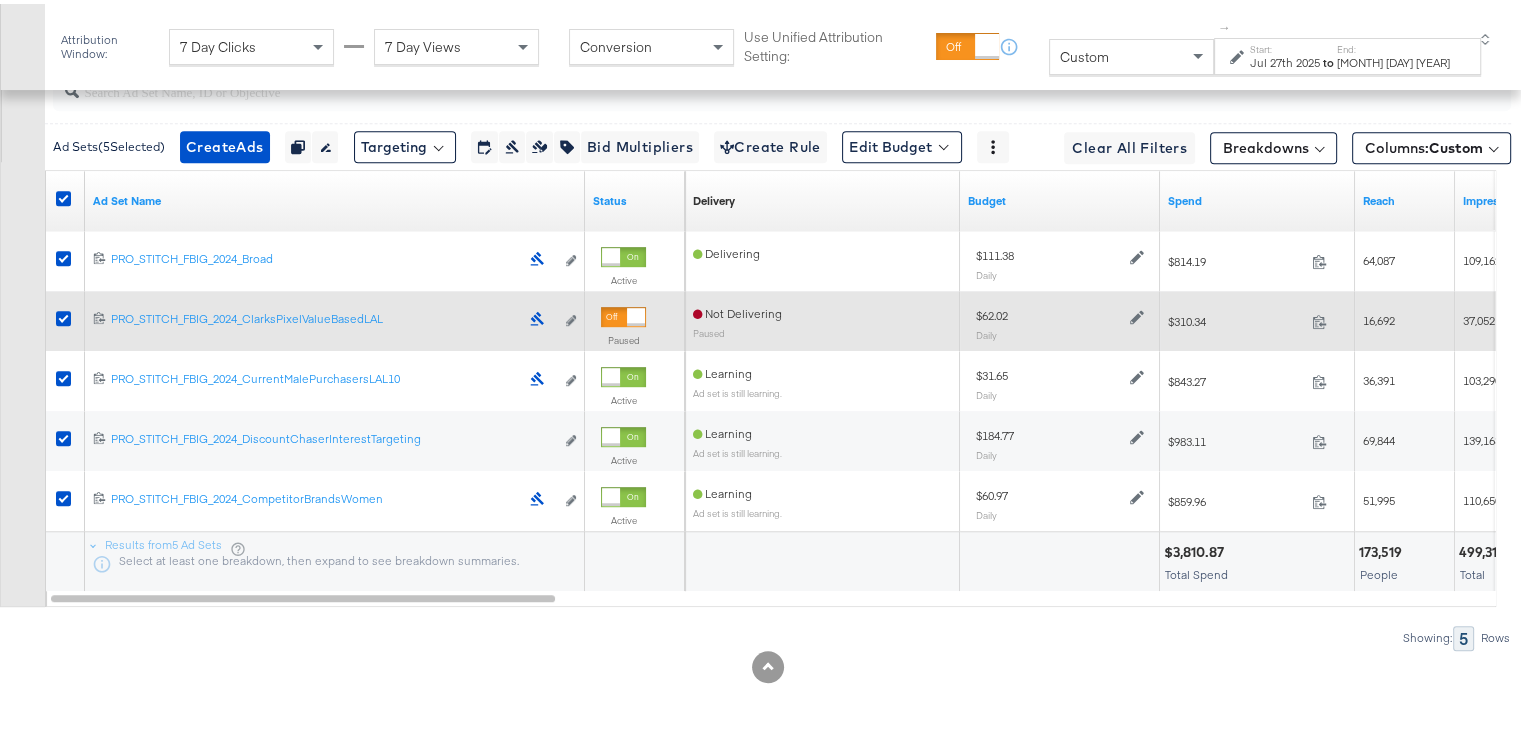scroll, scrollTop: 1041, scrollLeft: 0, axis: vertical 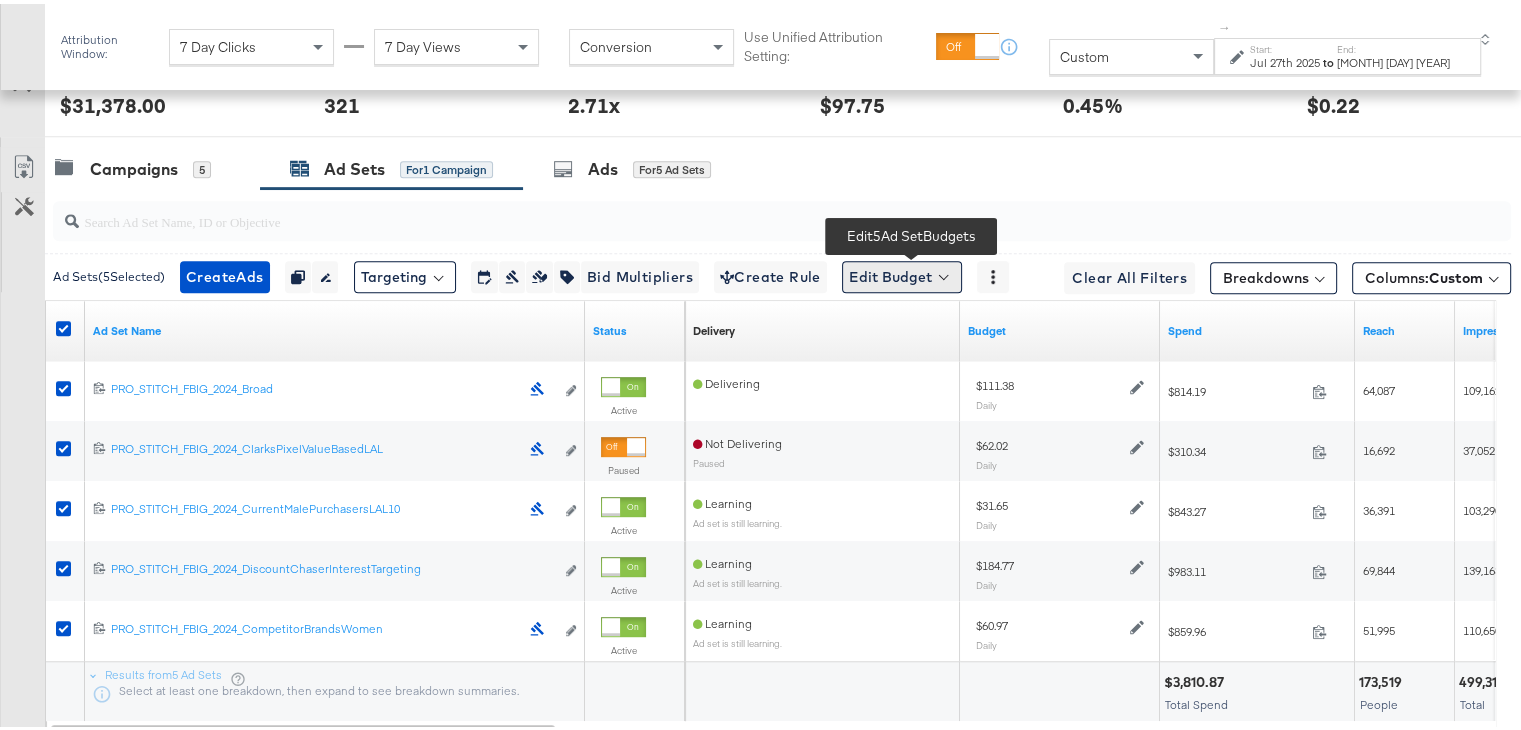 click on "Edit Budget" at bounding box center (902, 273) 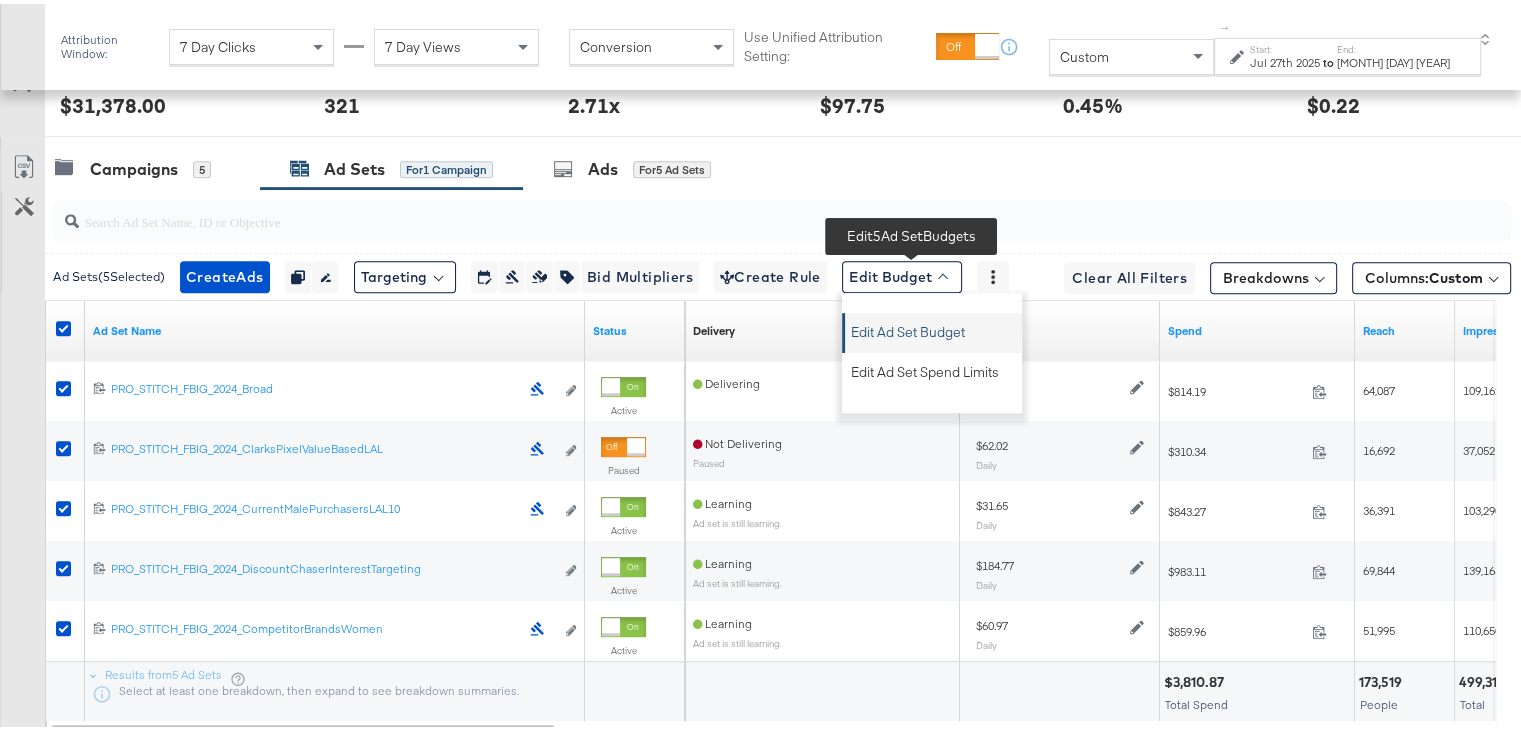 click on "Edit Ad Set Budget" at bounding box center (908, 325) 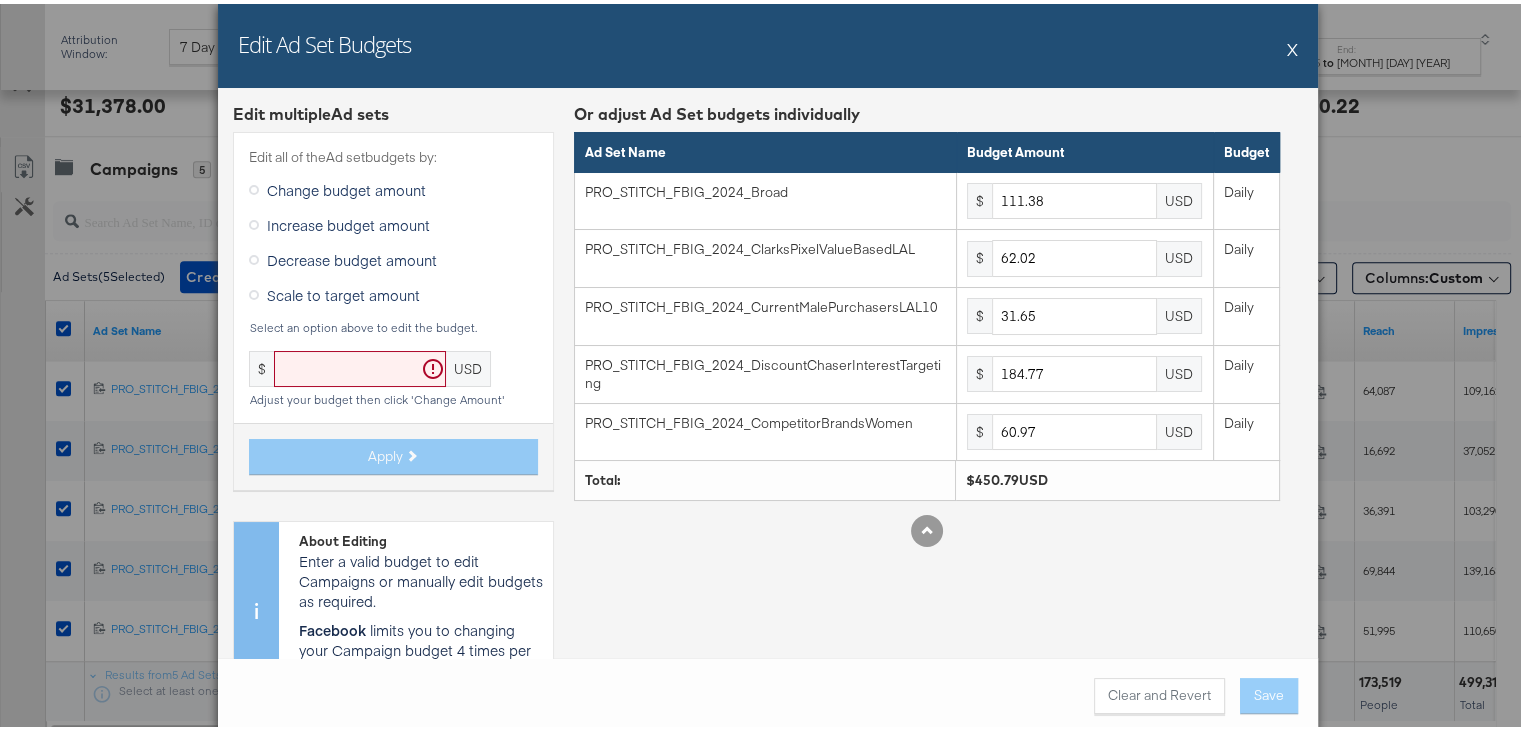 click at bounding box center [254, 291] 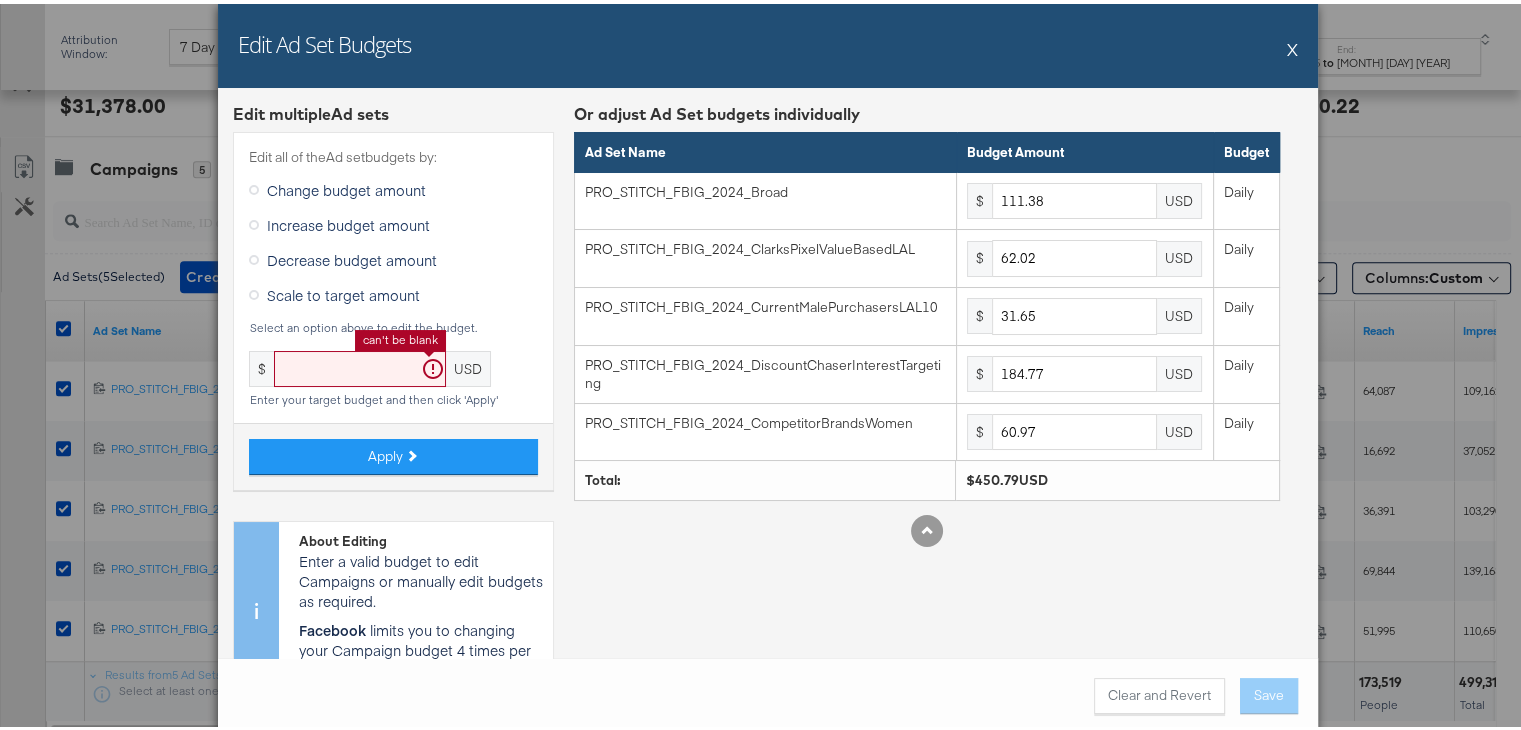 click at bounding box center (360, 365) 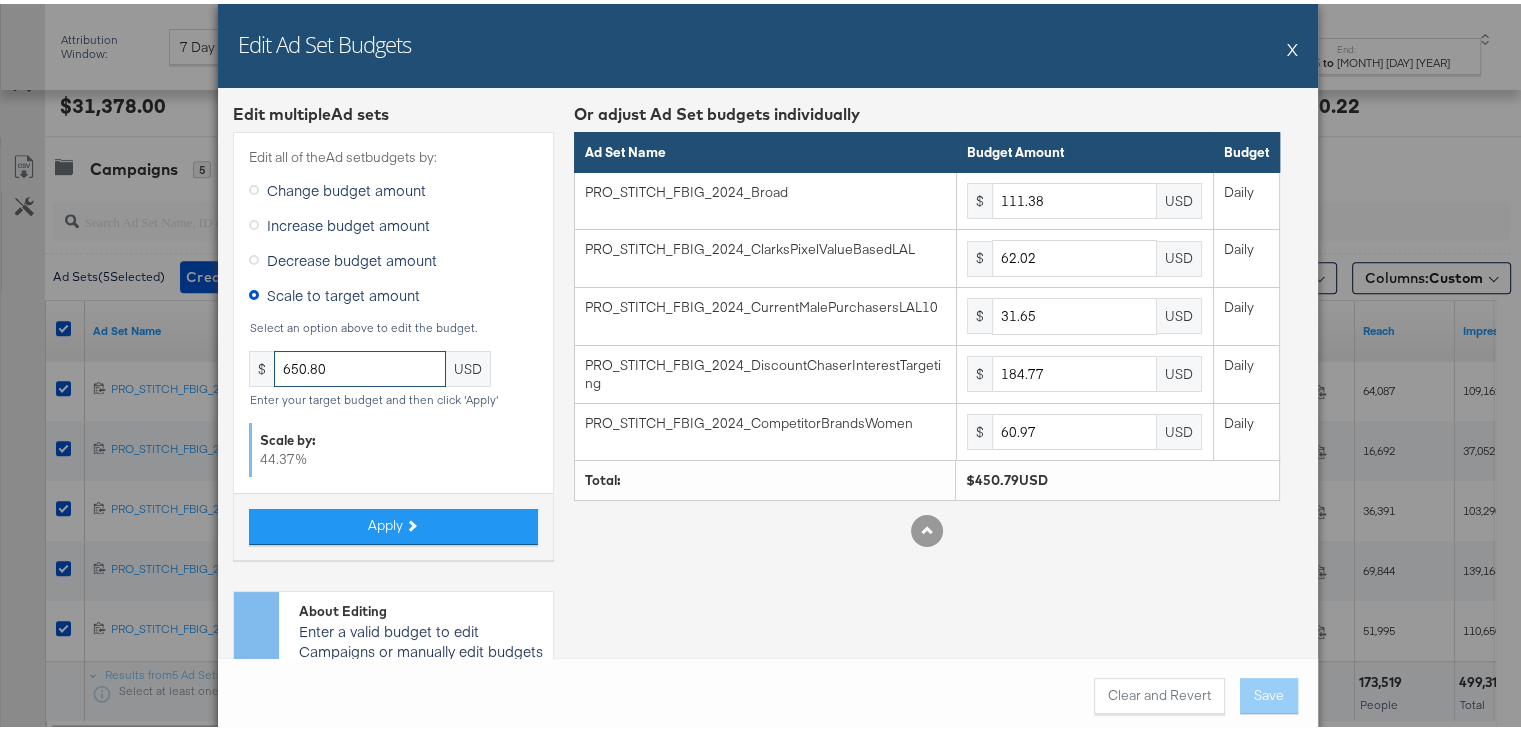 click on "650.80" at bounding box center (360, 365) 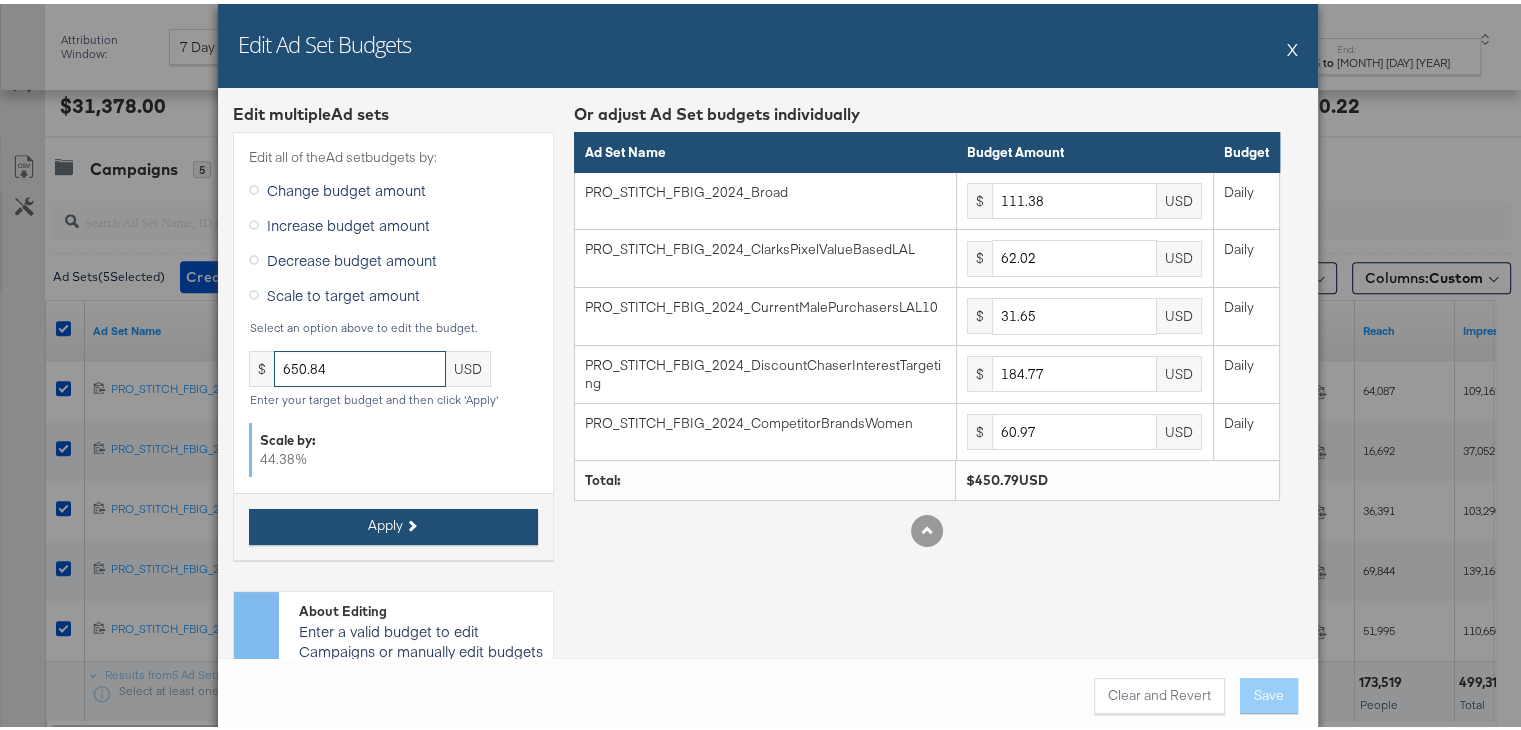 type on "650.84" 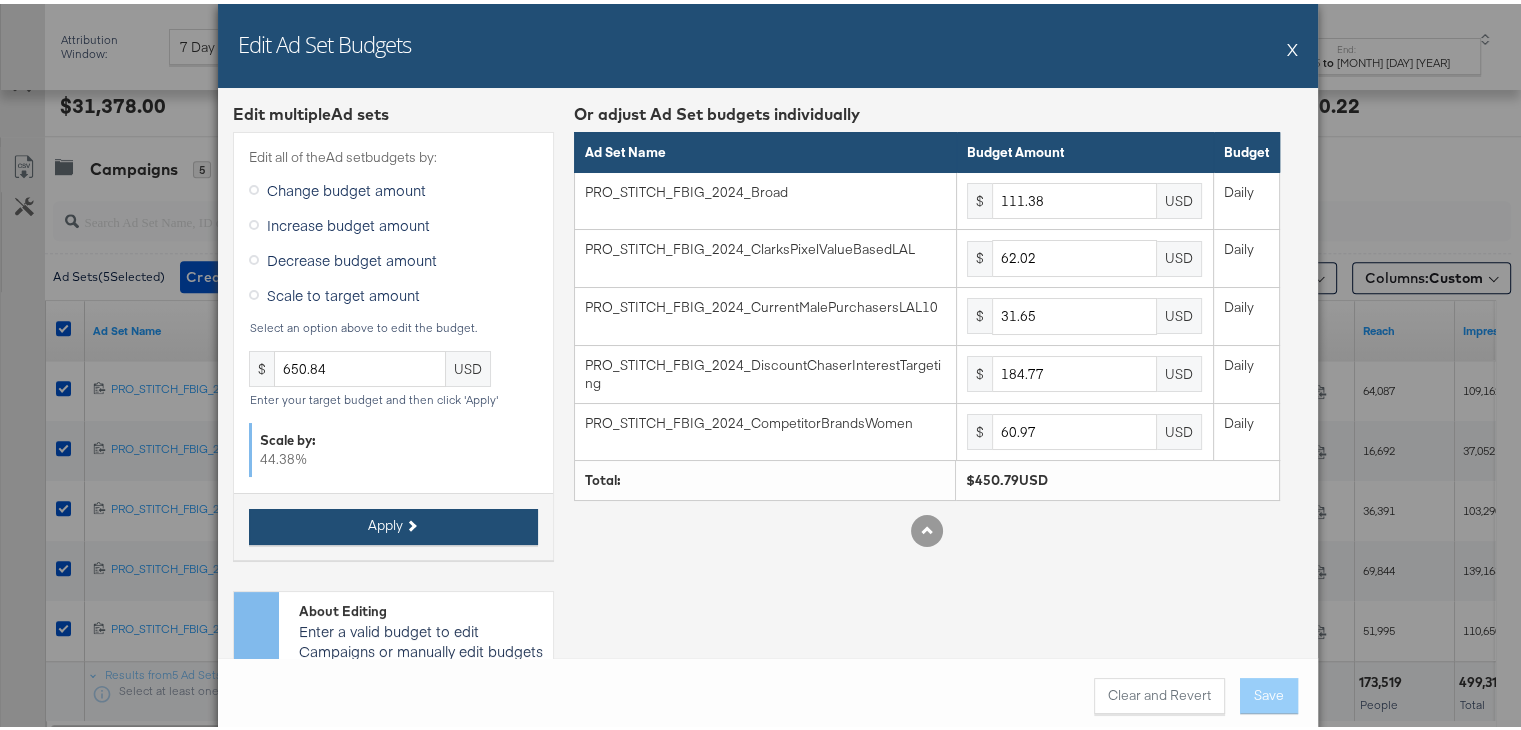 click on "Apply" at bounding box center (393, 523) 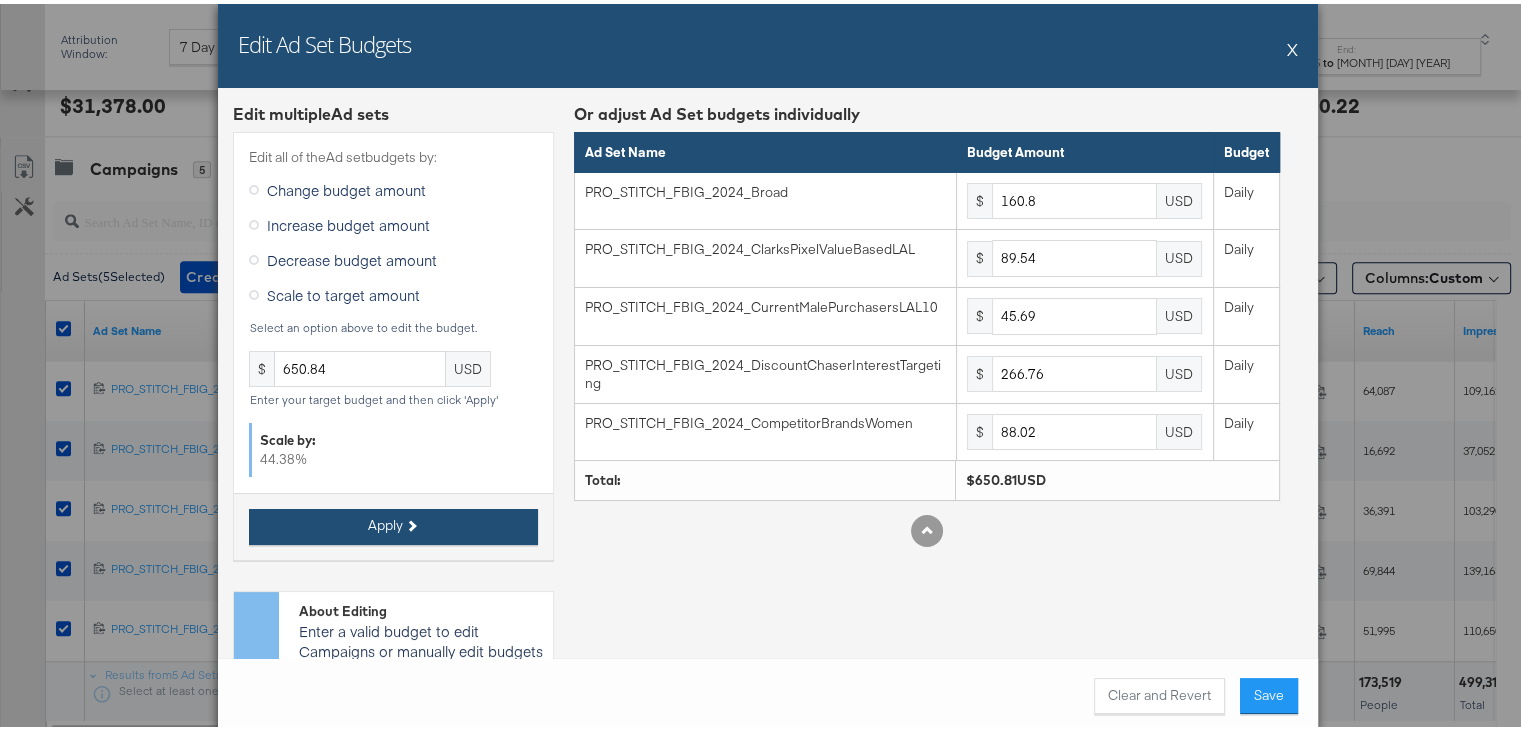 click on "Apply" at bounding box center [393, 523] 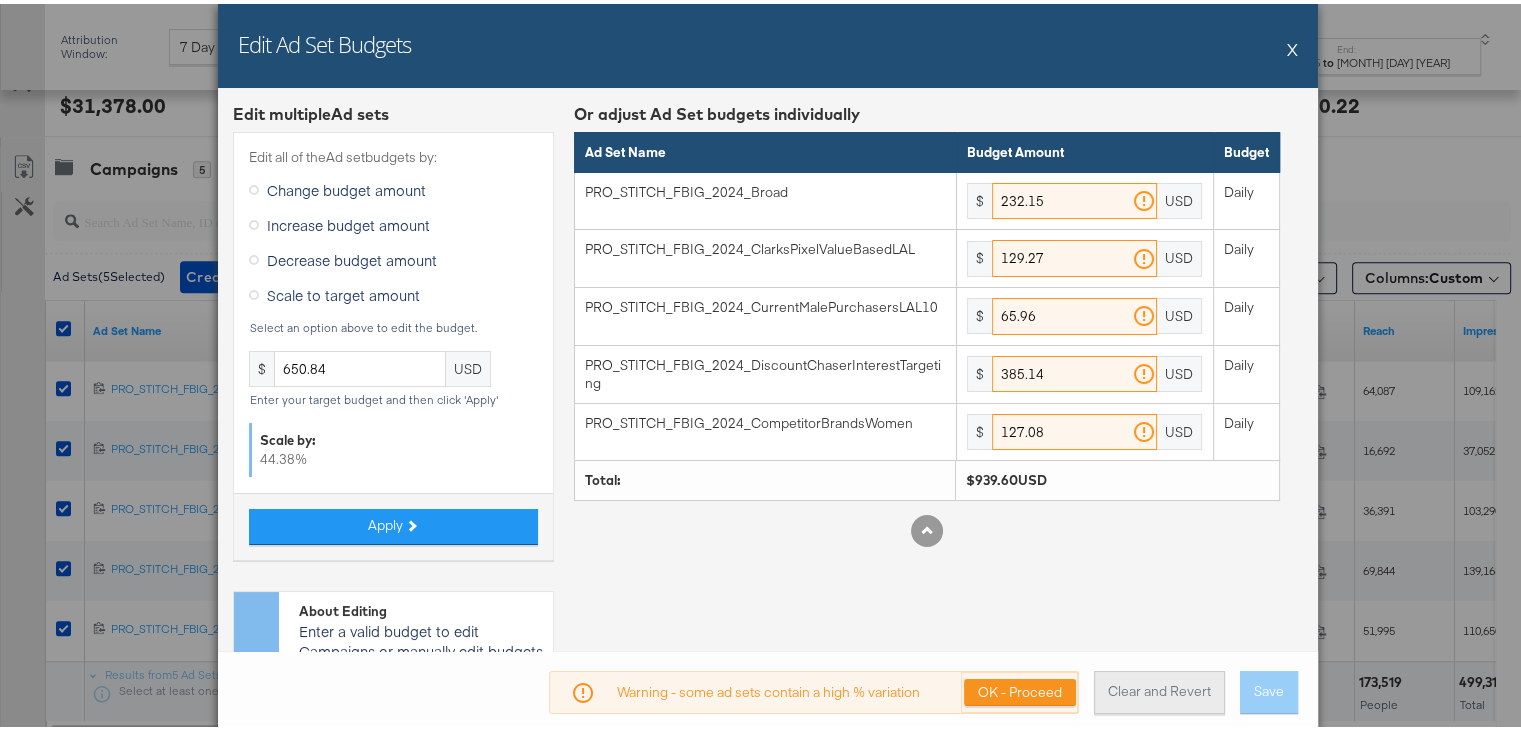 click on "Clear and Revert" at bounding box center [1159, 688] 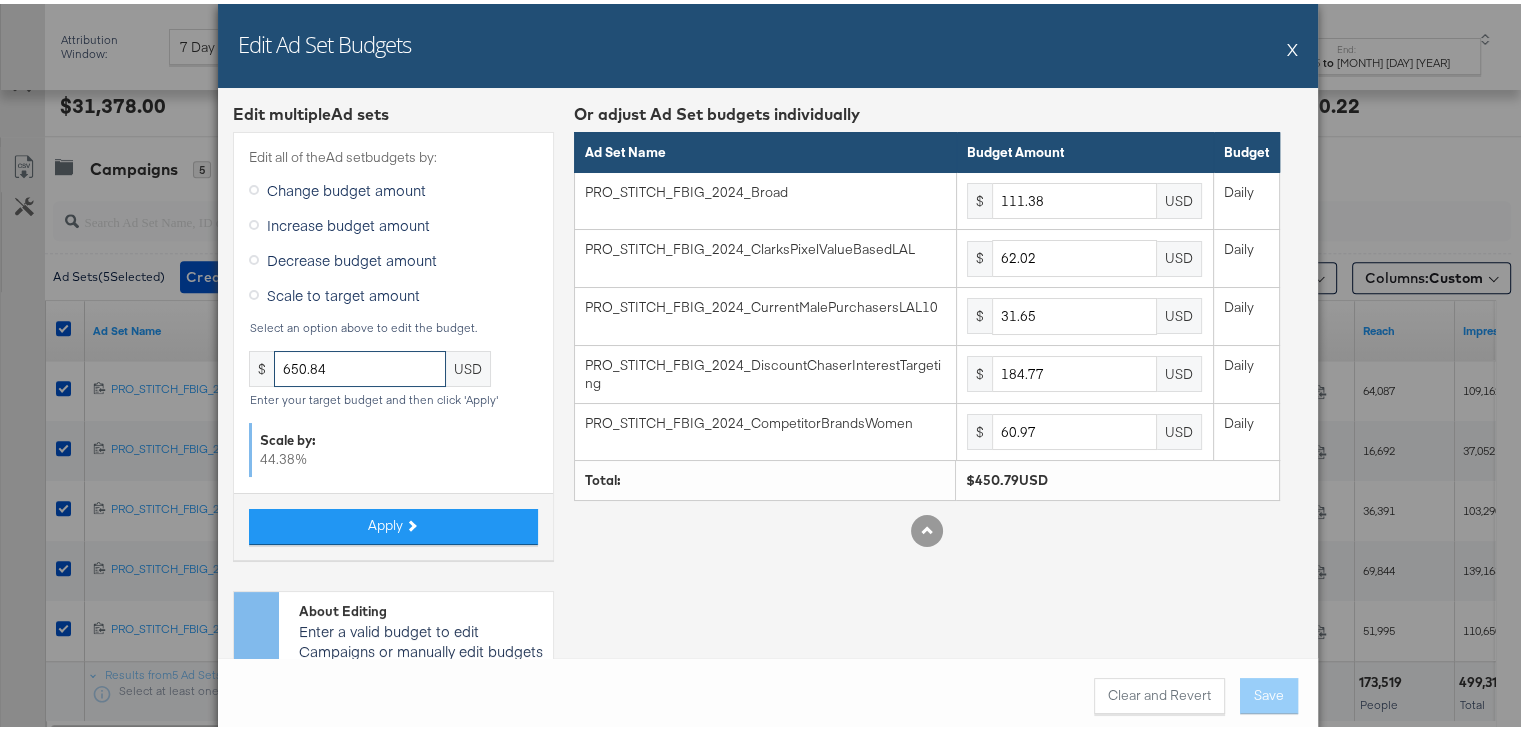 click on "650.84" at bounding box center [360, 365] 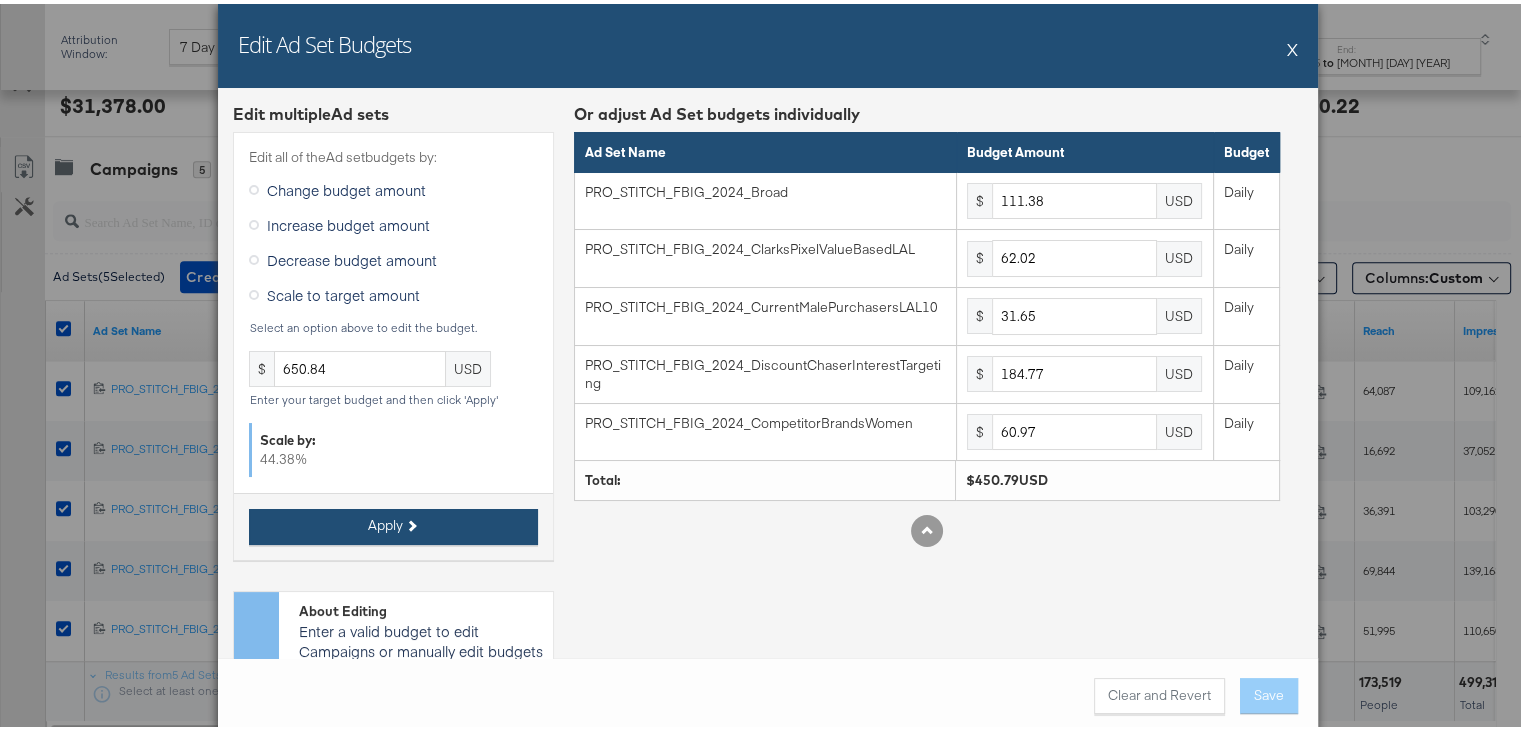 click at bounding box center (410, 521) 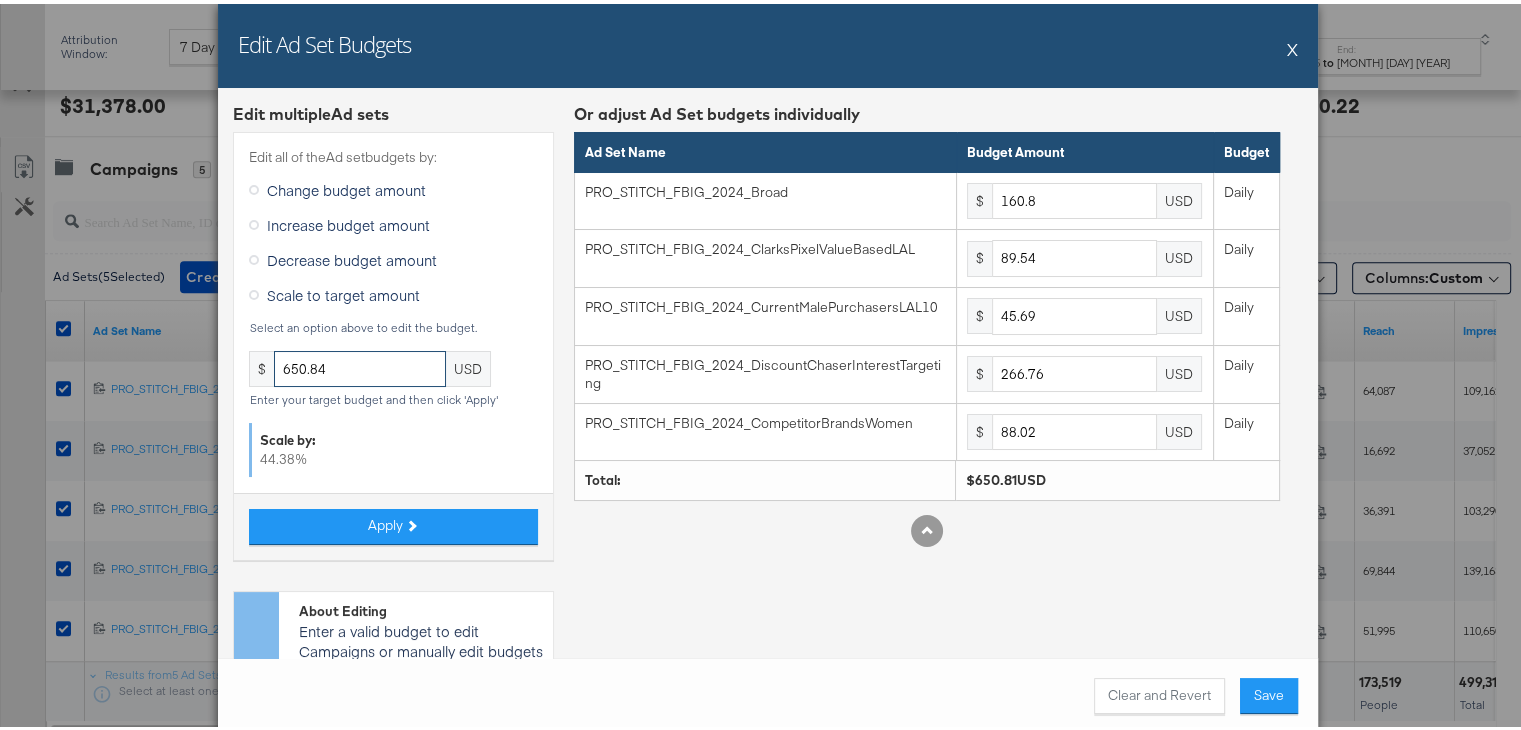 click on "650.84" at bounding box center (360, 365) 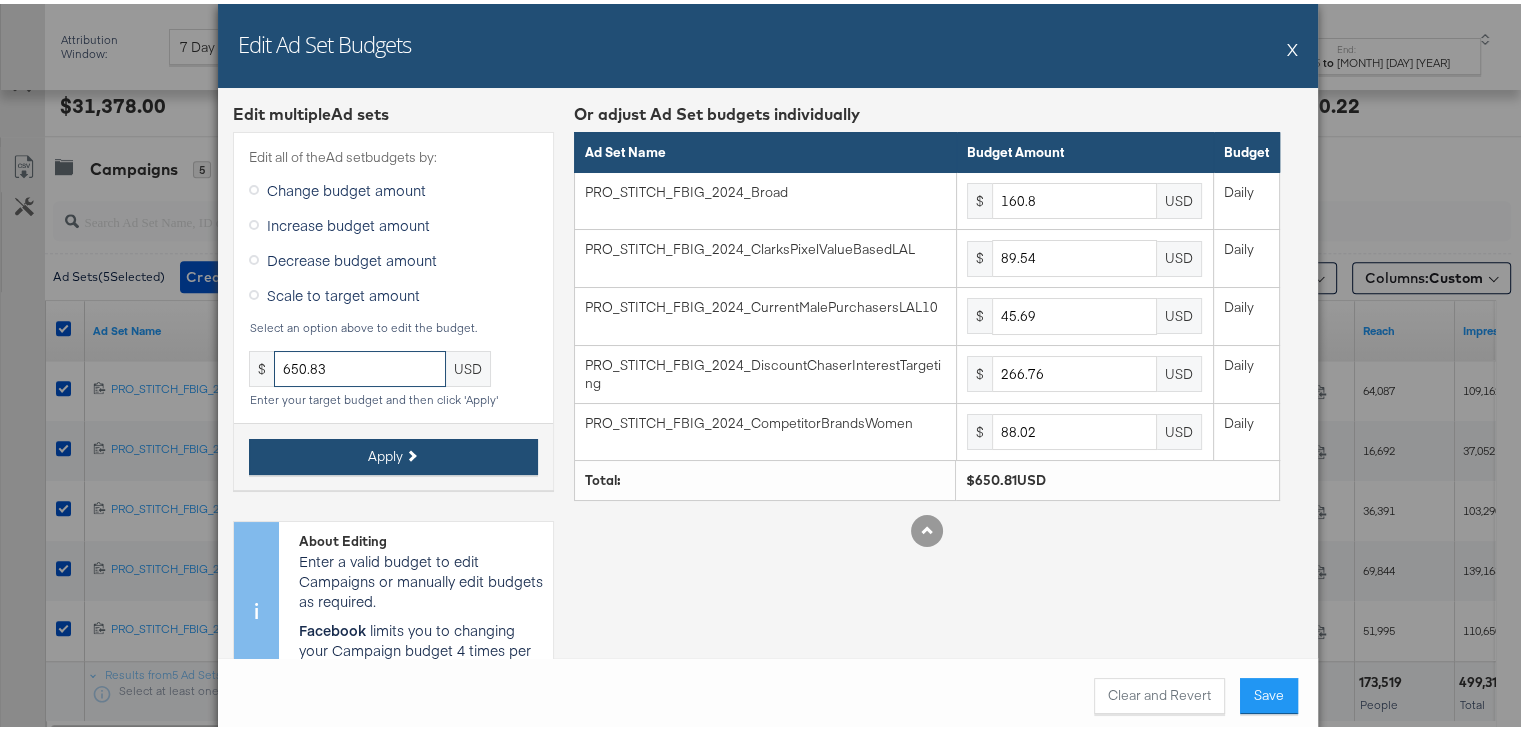 type on "650.83" 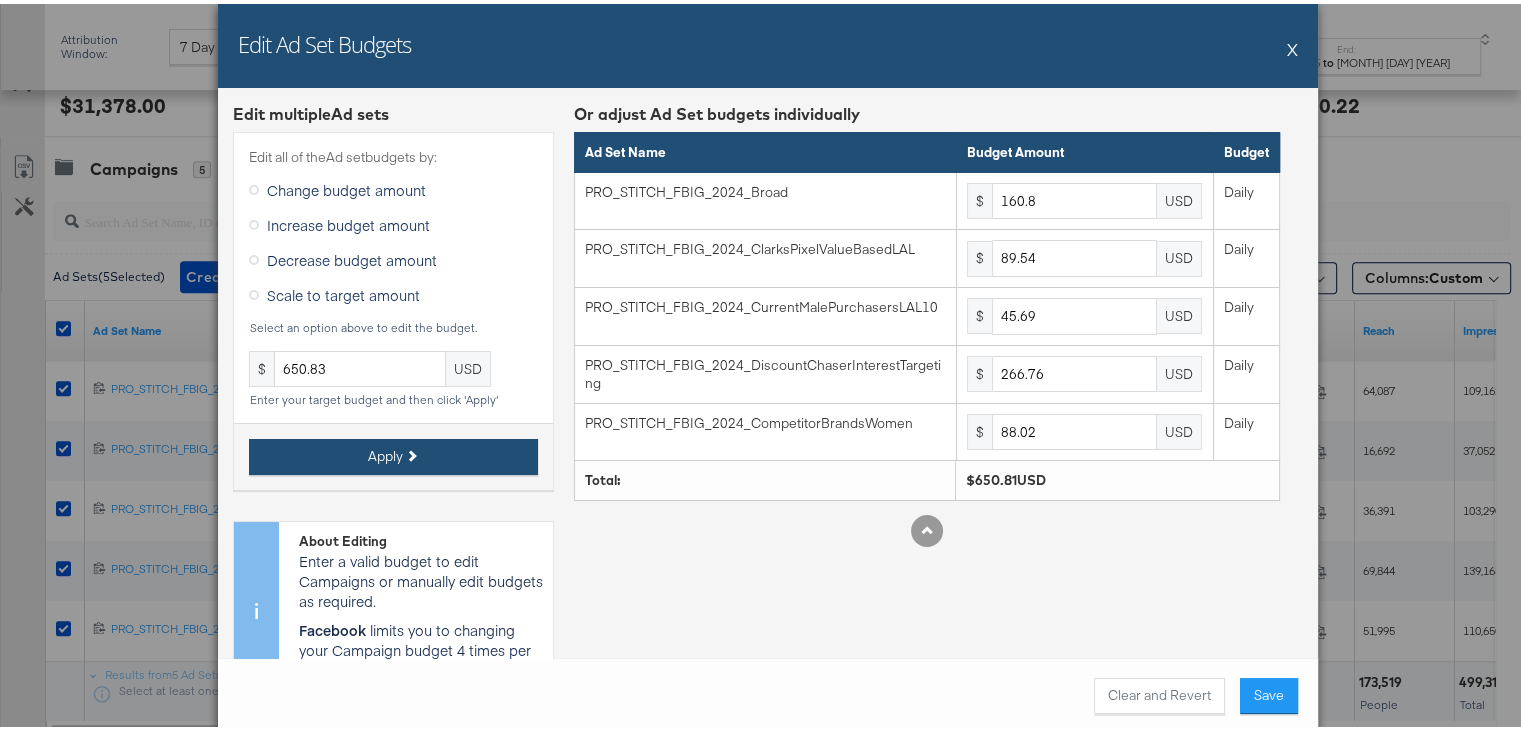 click at bounding box center (410, 452) 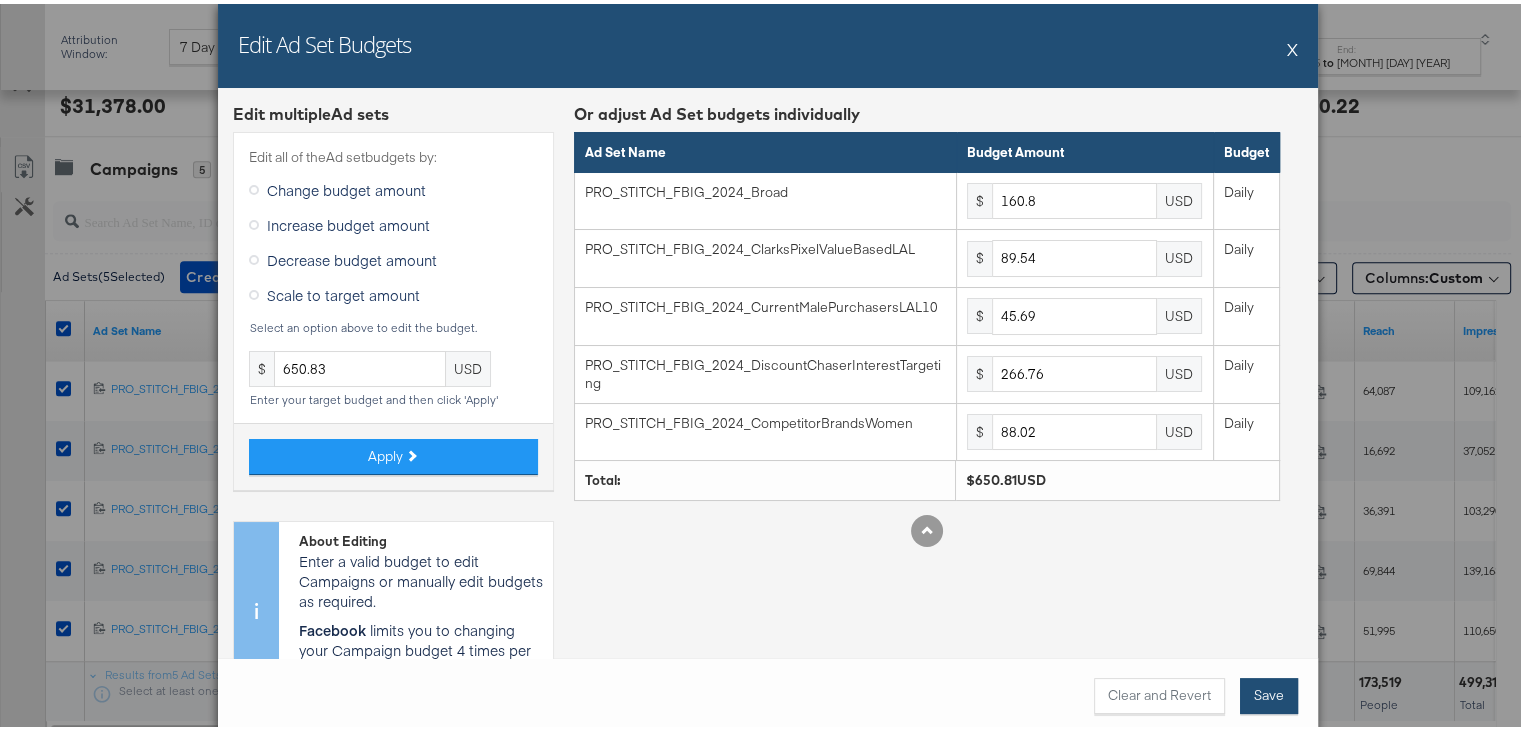 click on "Save" at bounding box center (1269, 692) 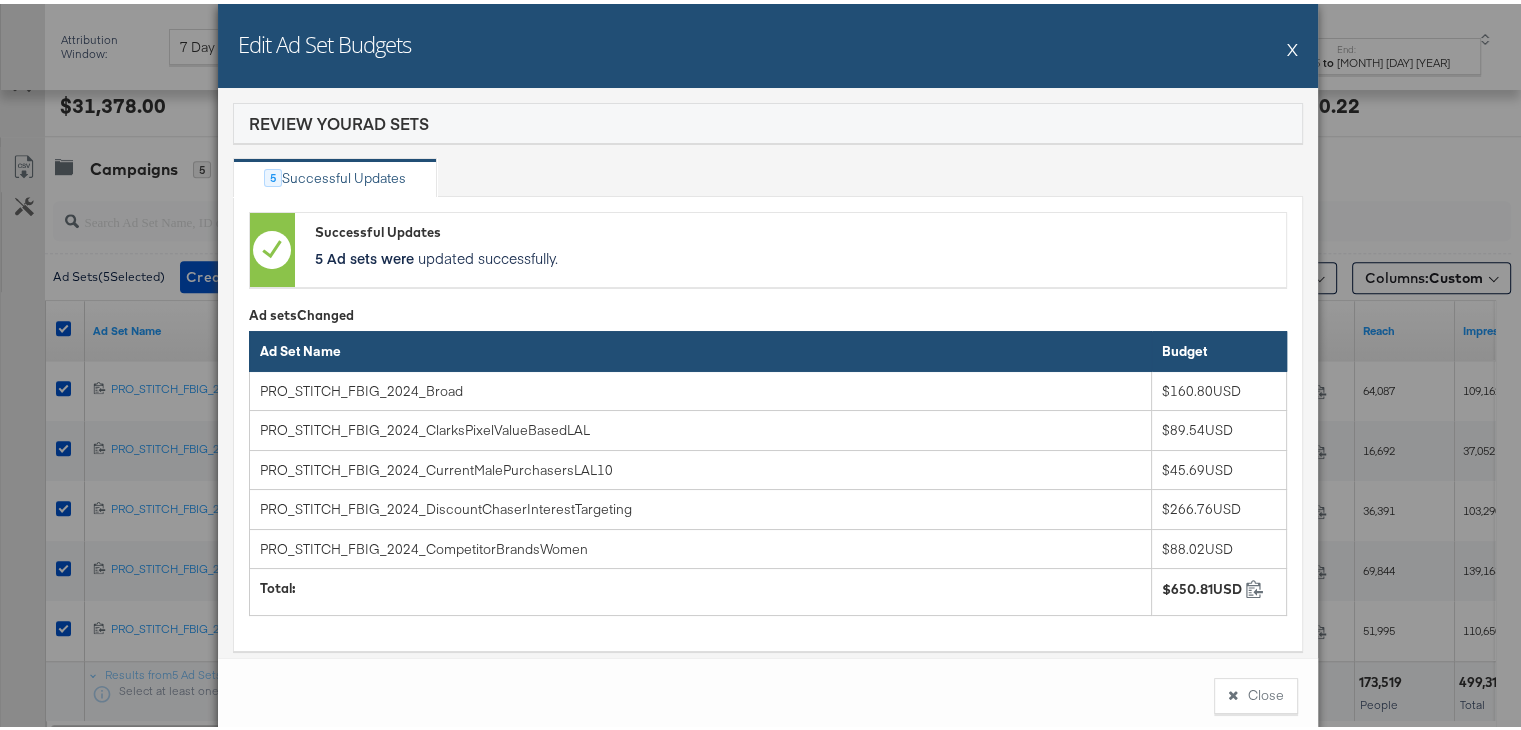 click on "X" at bounding box center (1292, 45) 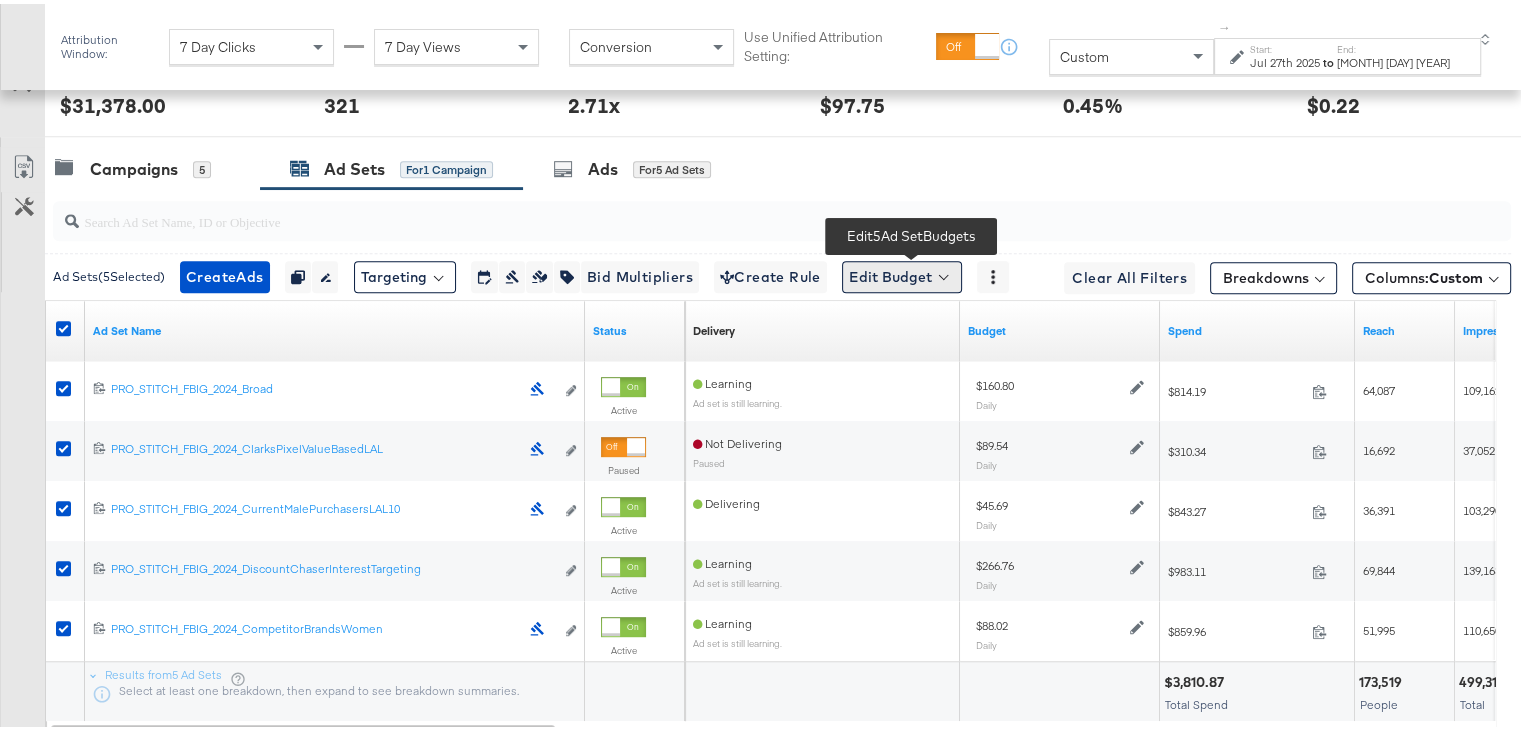 click on "Edit Budget" at bounding box center (902, 273) 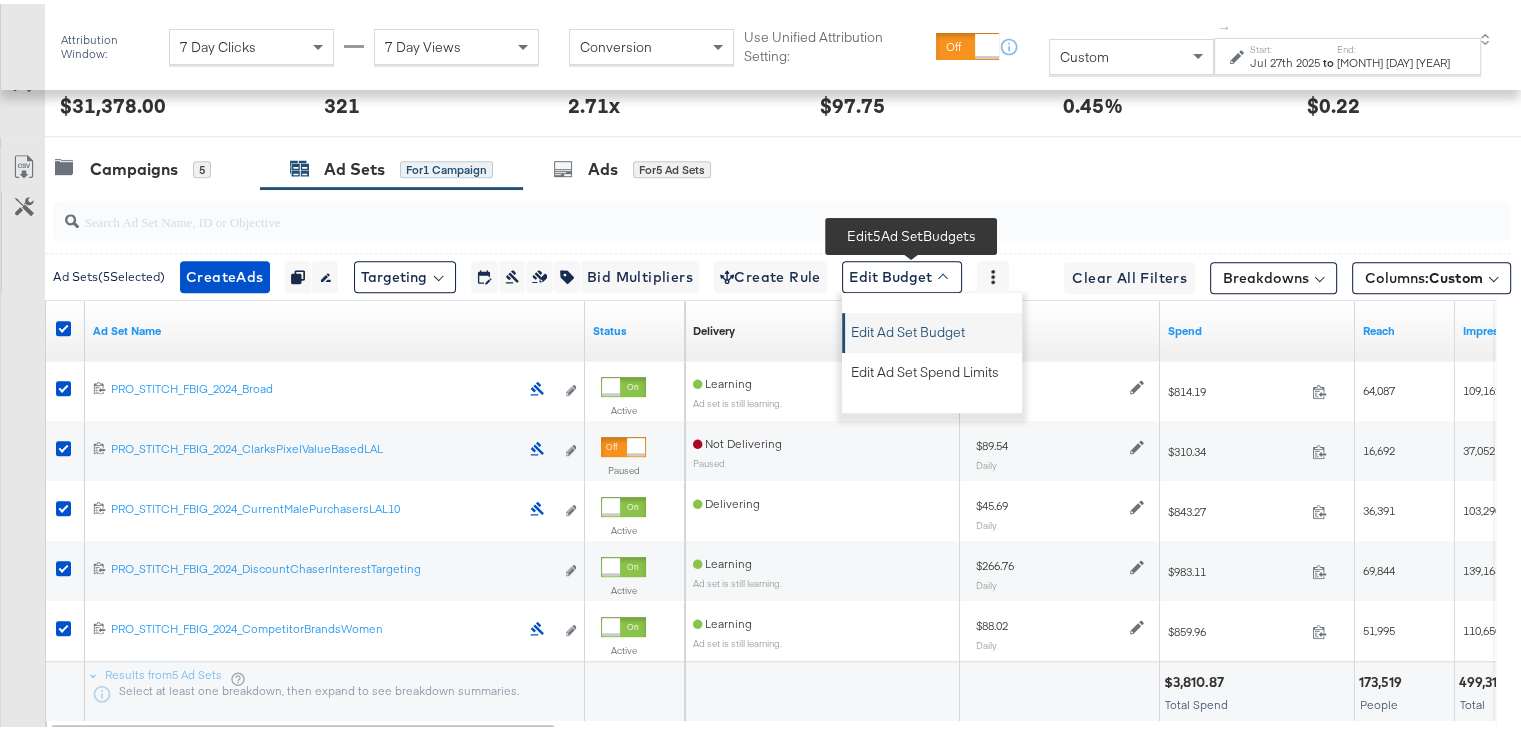 click on "Edit Ad Set Budget" at bounding box center (908, 325) 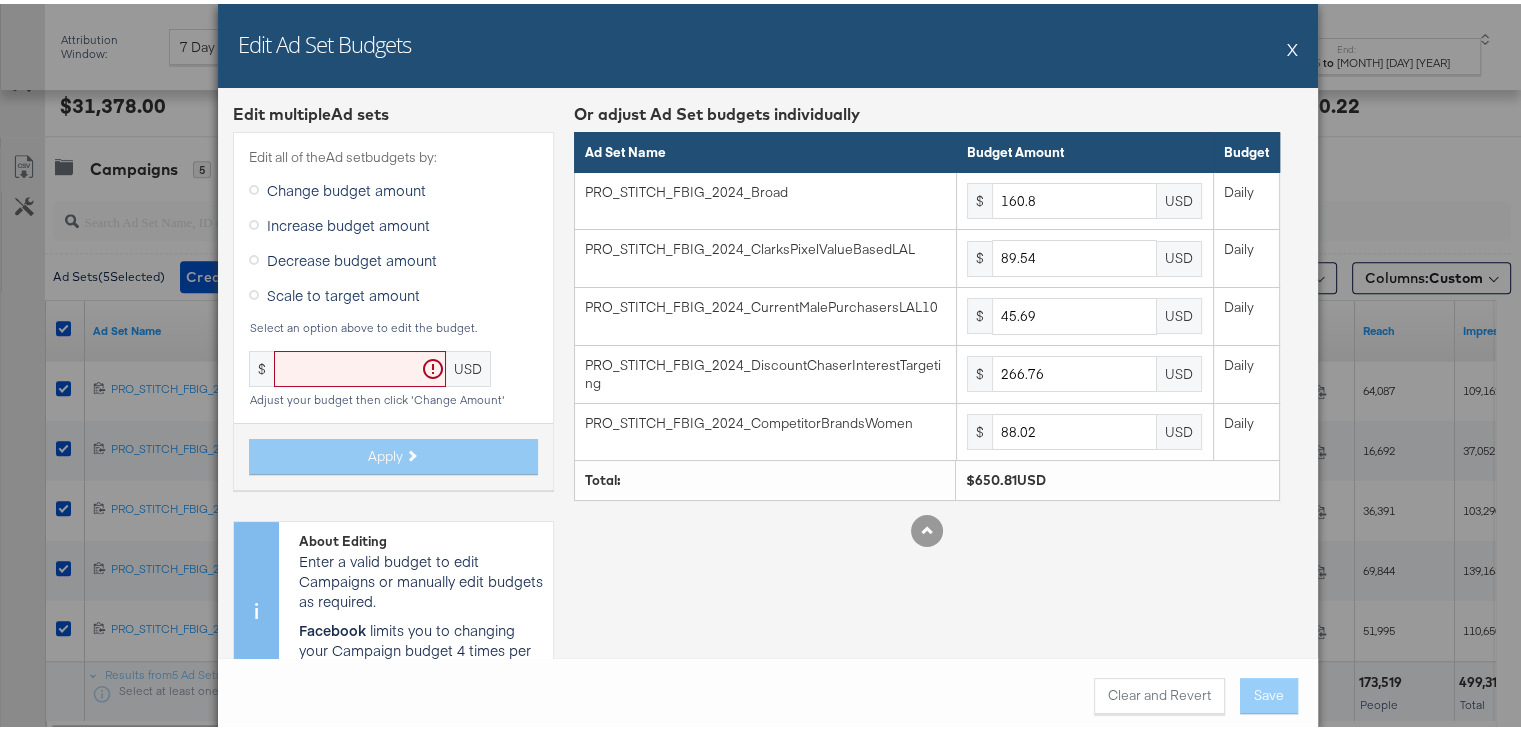 click on "Edit Ad Set Budgets X" at bounding box center [768, 42] 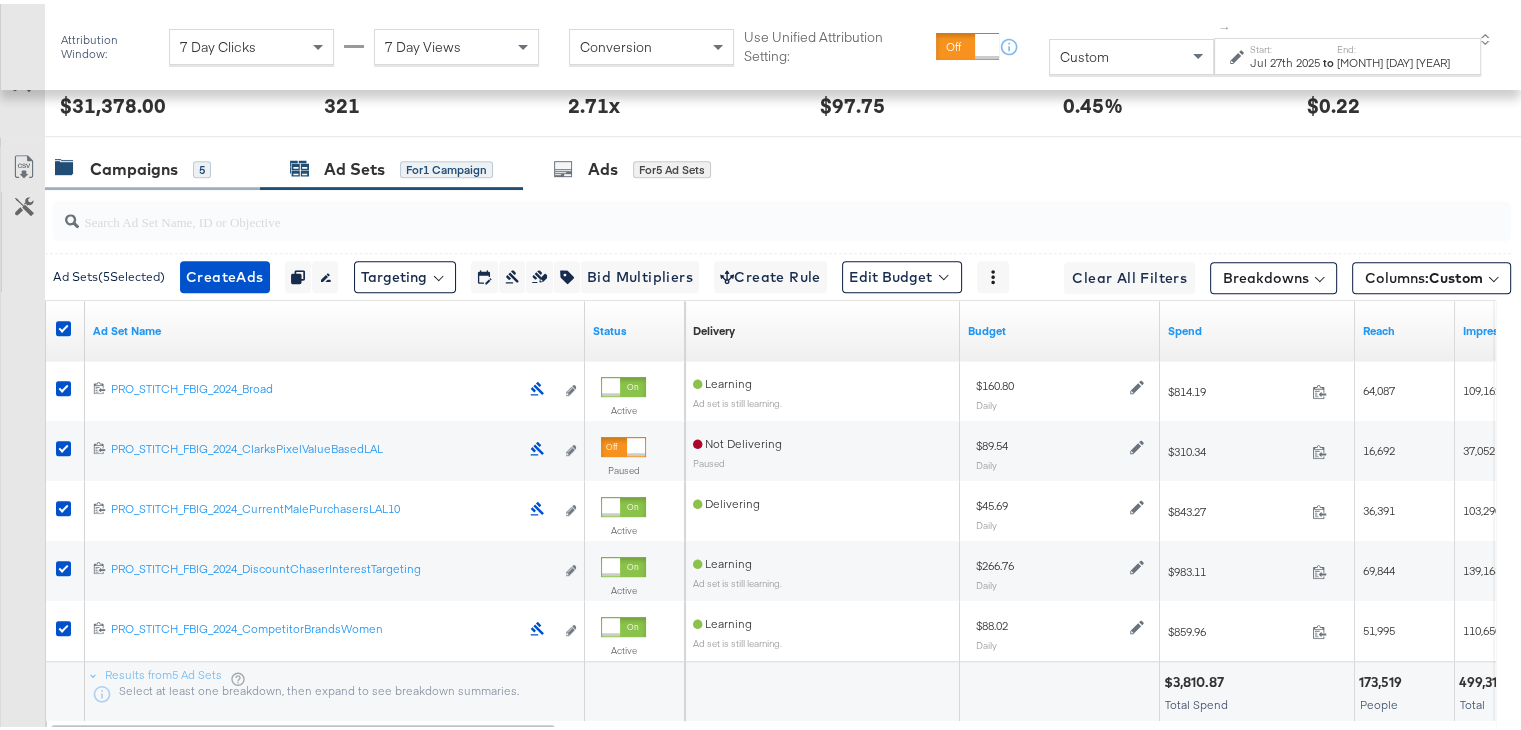 click on "Campaigns" at bounding box center [134, 165] 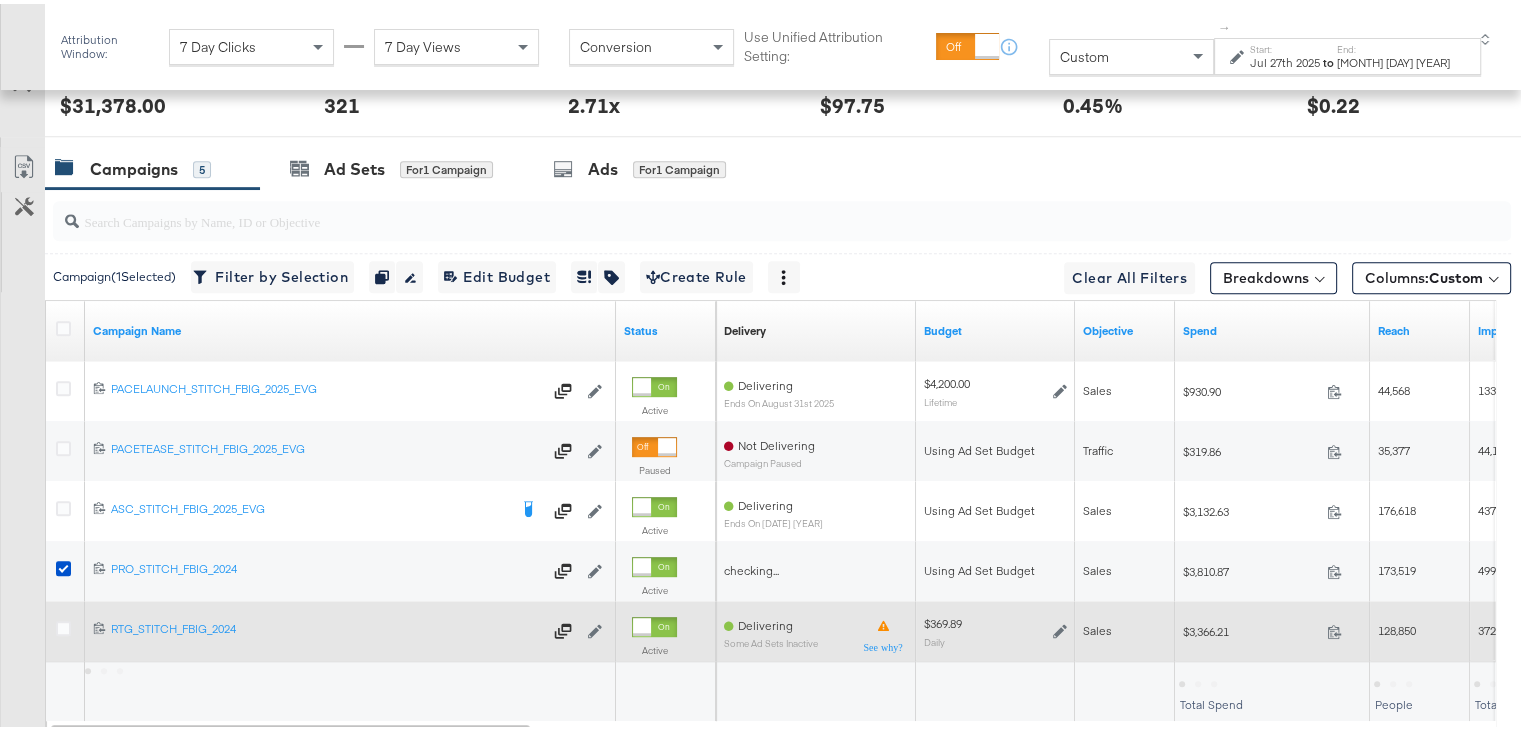 click 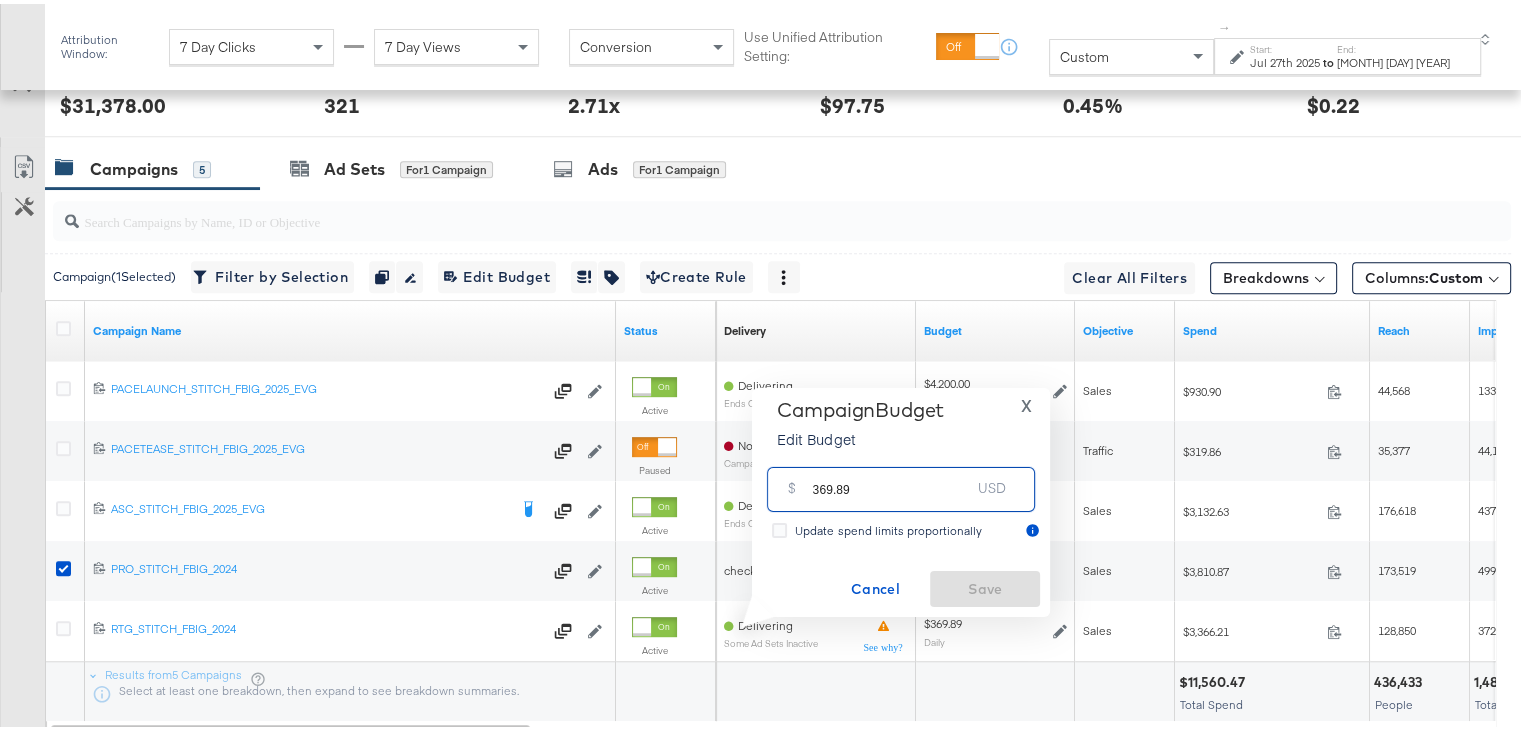 click on "369.89" at bounding box center [892, 477] 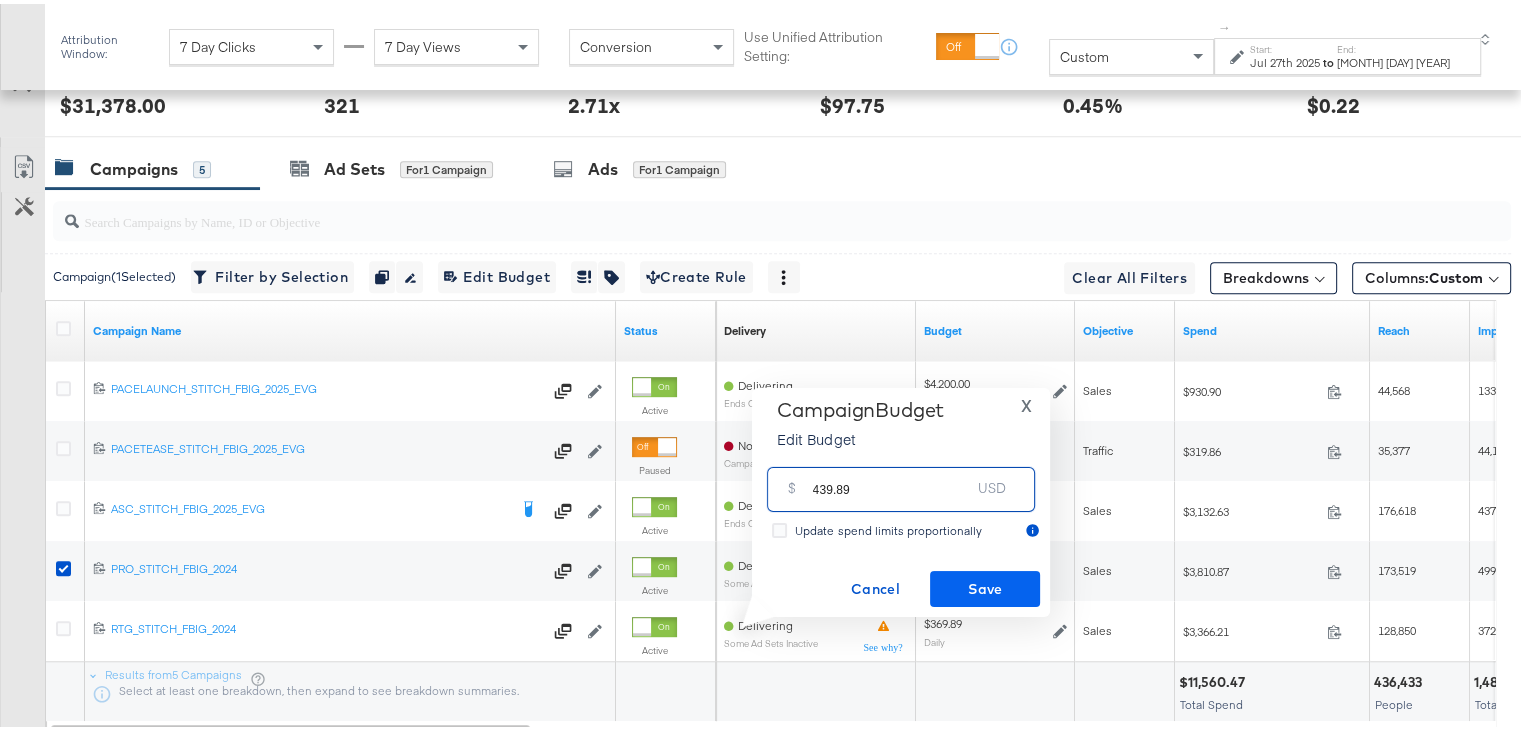 type on "439.89" 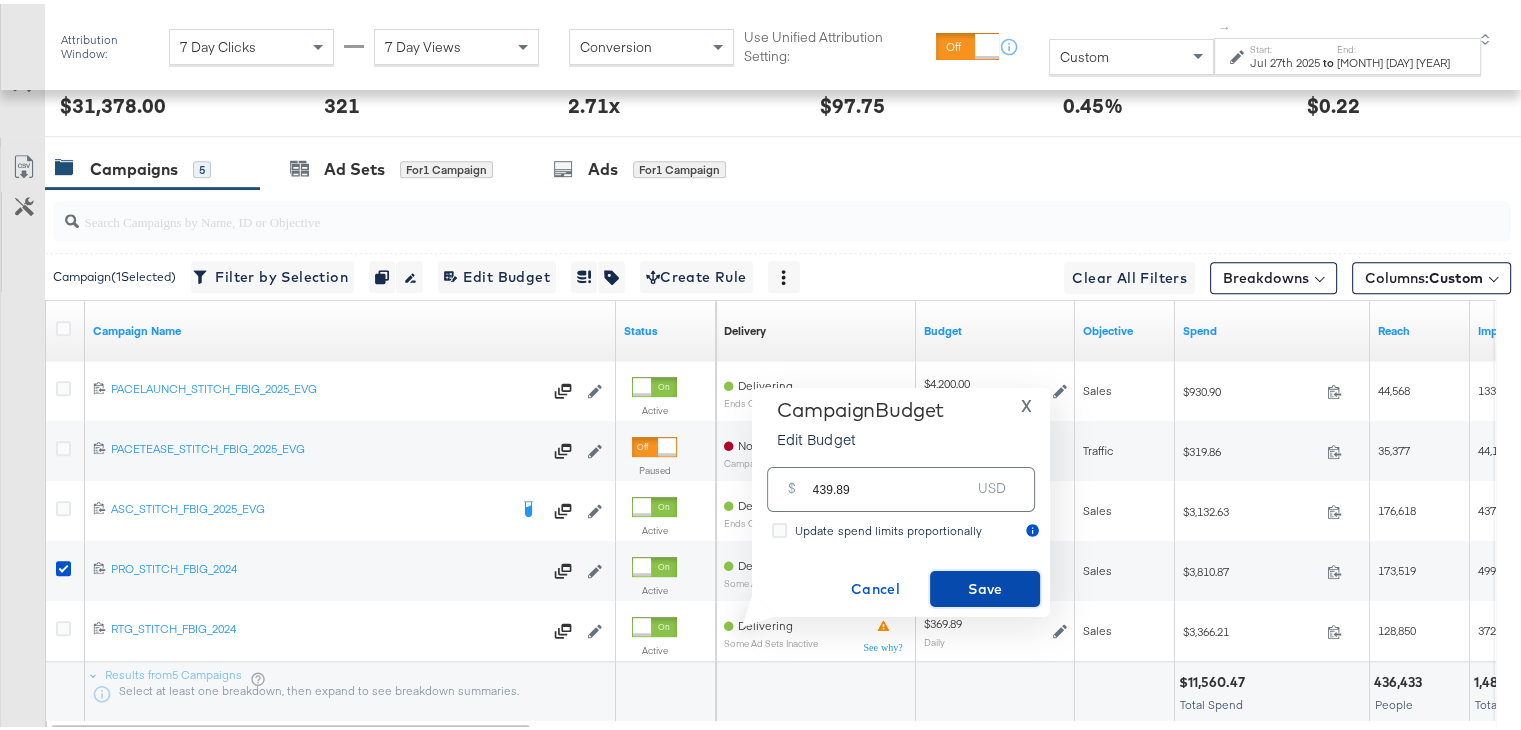 click on "Save" at bounding box center [985, 585] 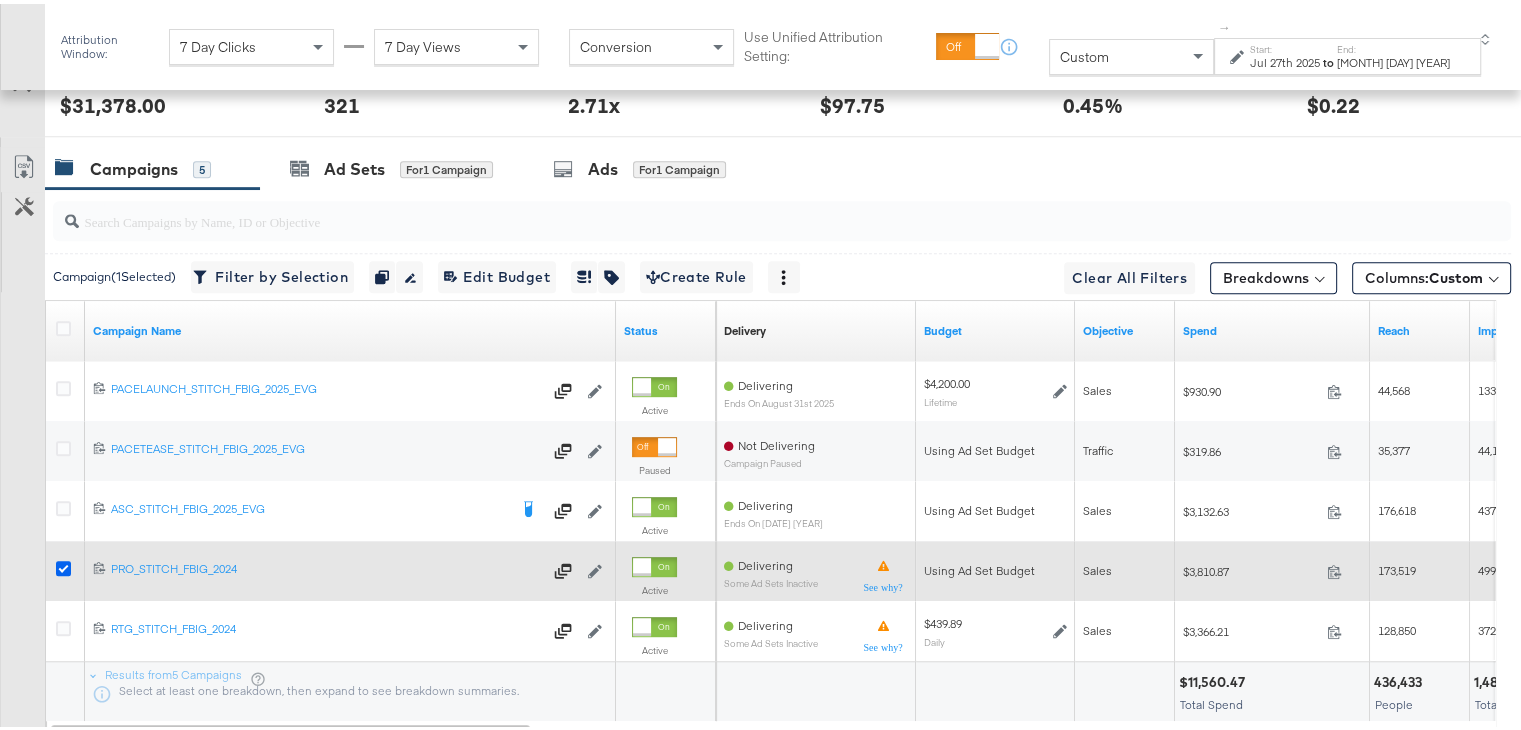 click at bounding box center (63, 564) 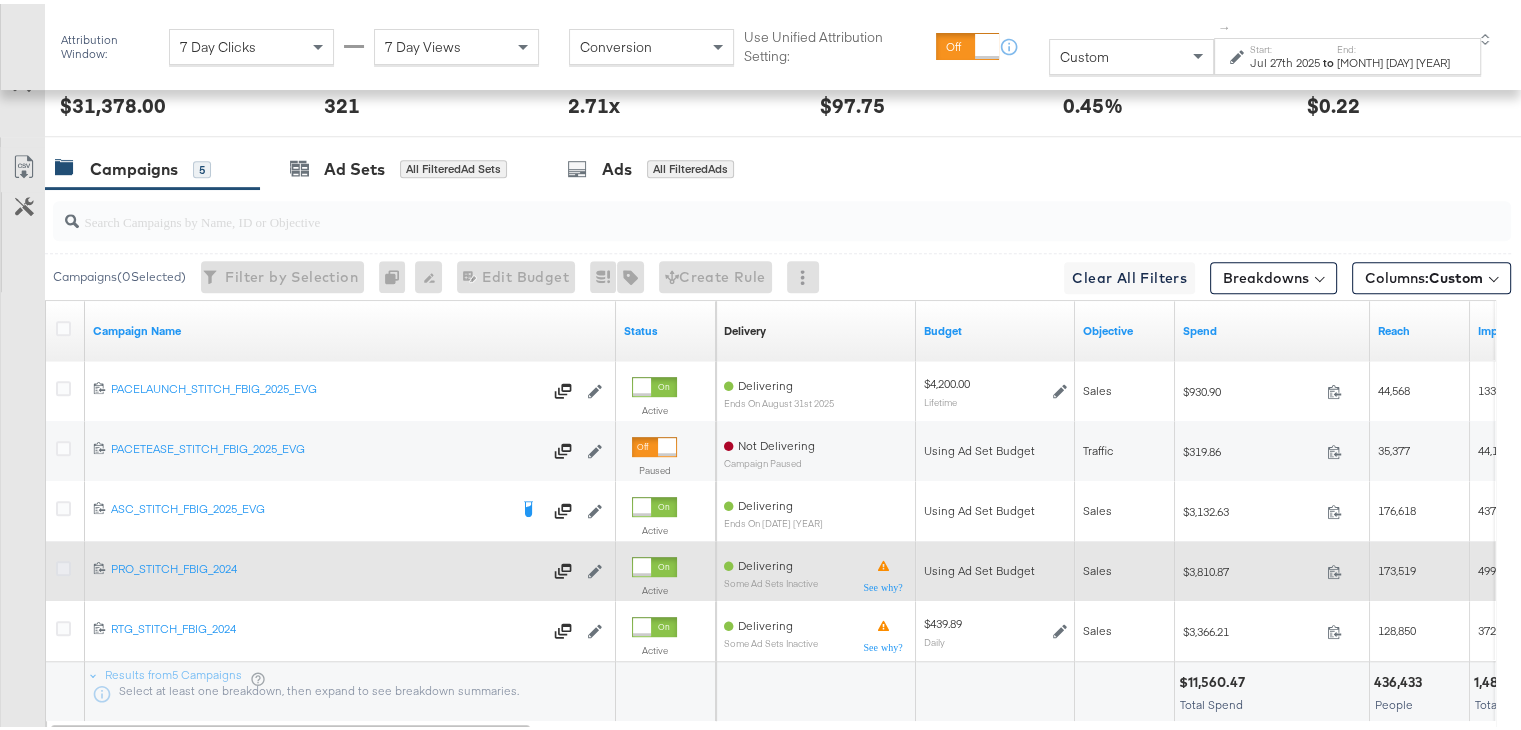 click at bounding box center [63, 564] 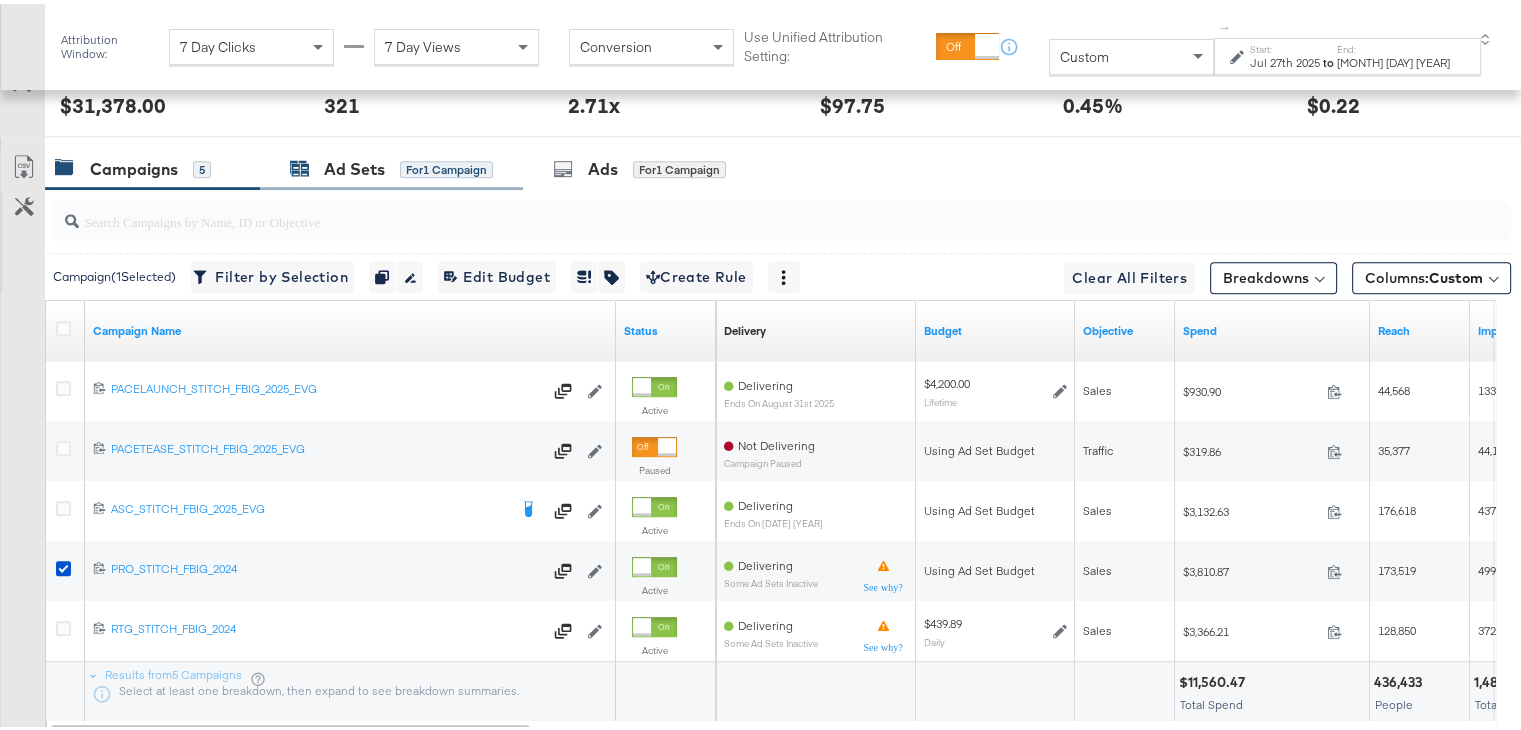 click on "Ad Sets" at bounding box center [354, 165] 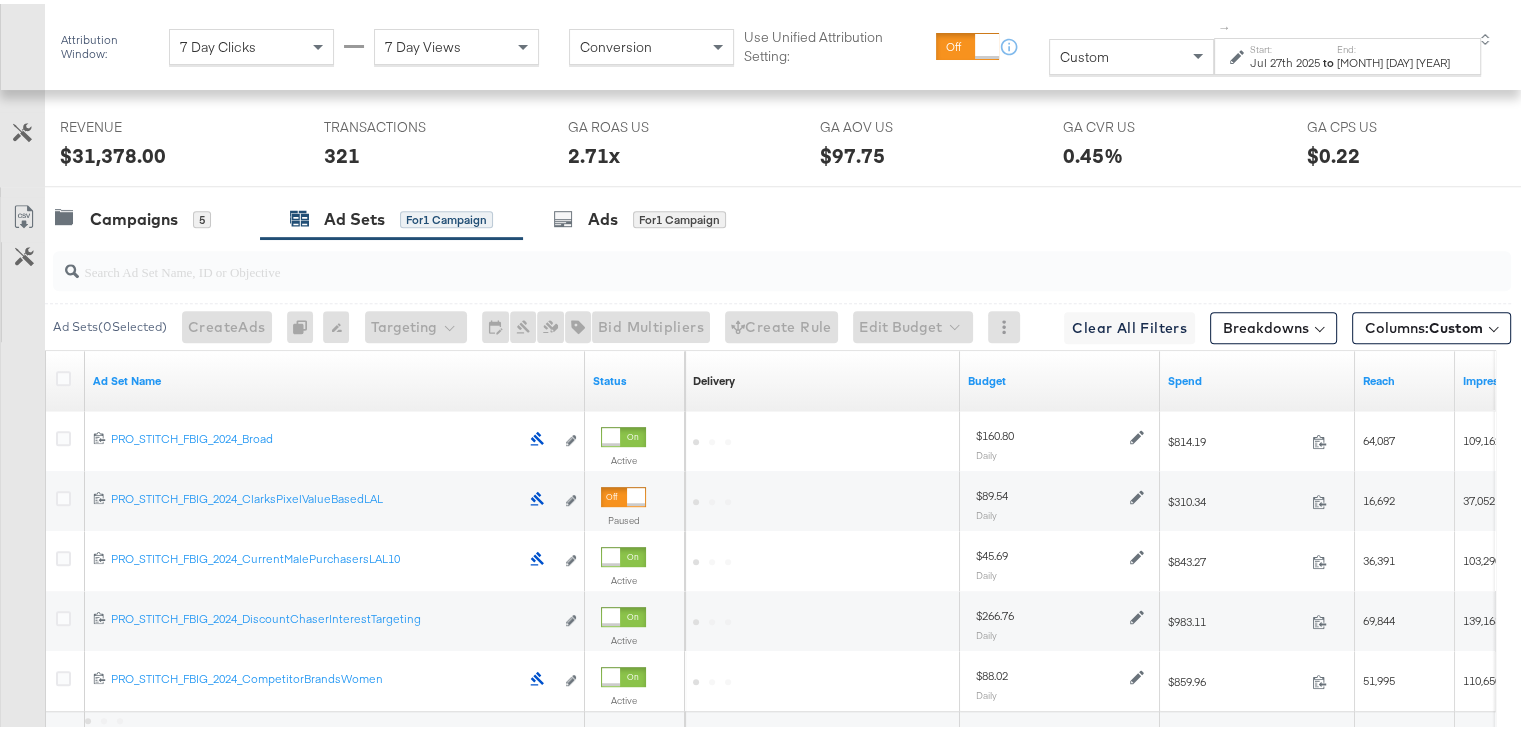 scroll, scrollTop: 1041, scrollLeft: 0, axis: vertical 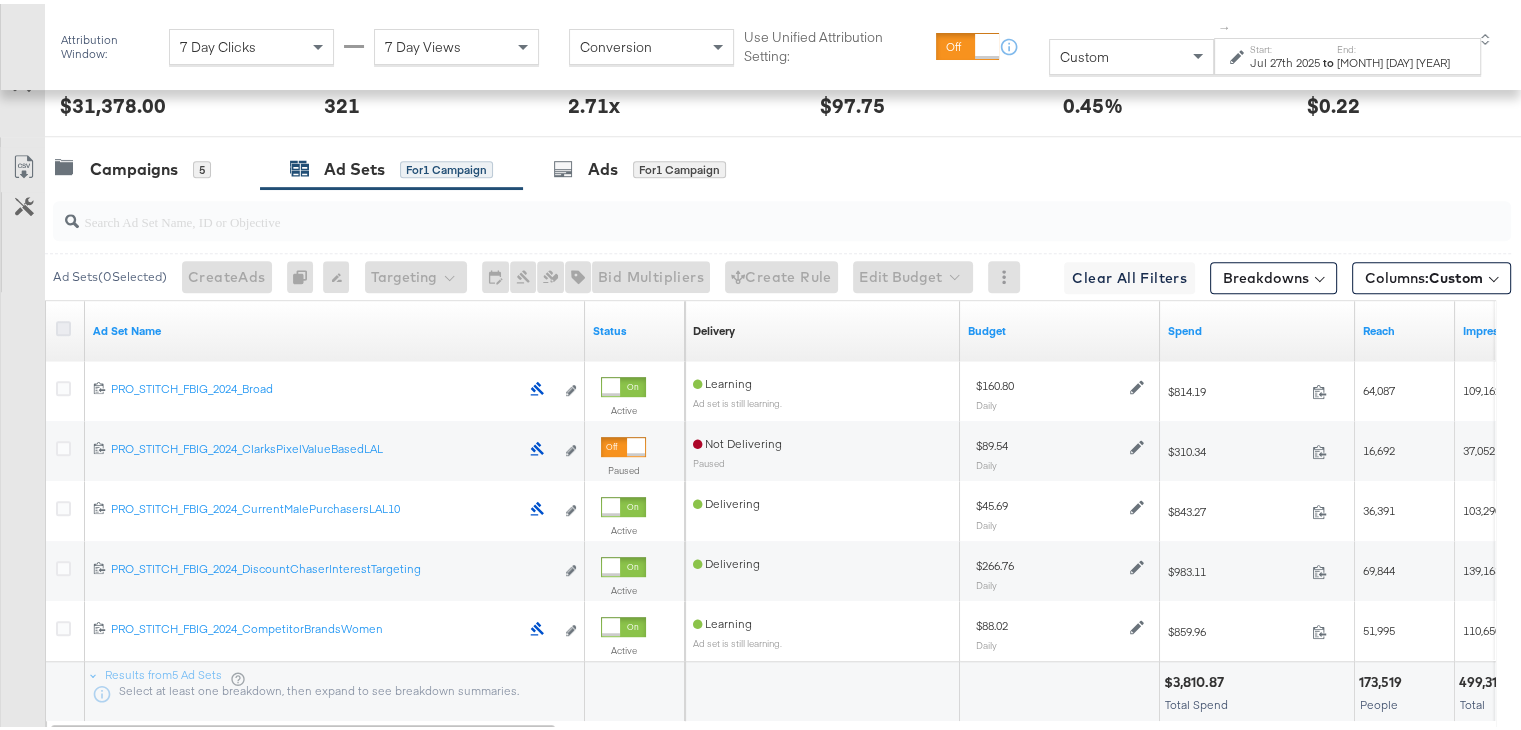 click at bounding box center (63, 324) 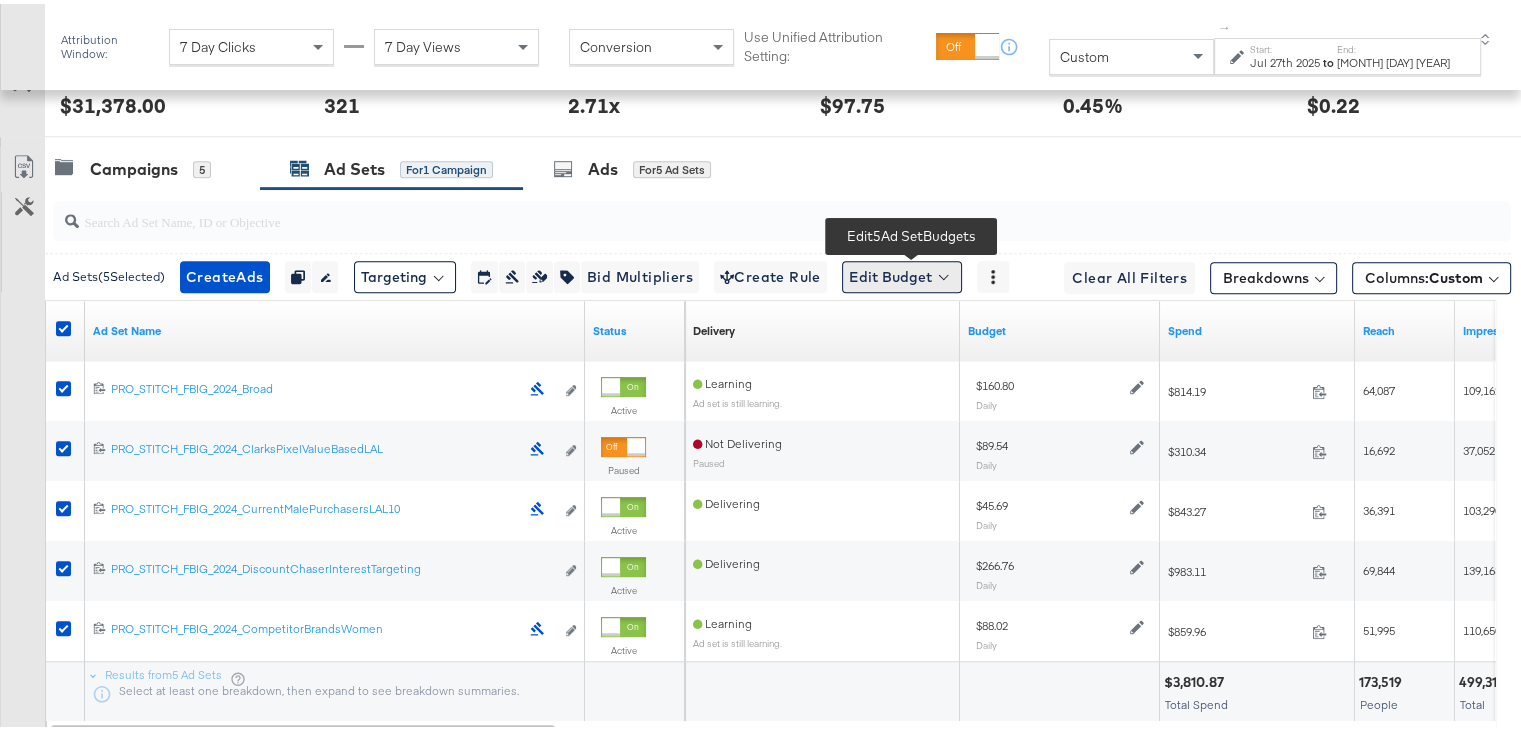 click on "Edit Budget" at bounding box center (902, 273) 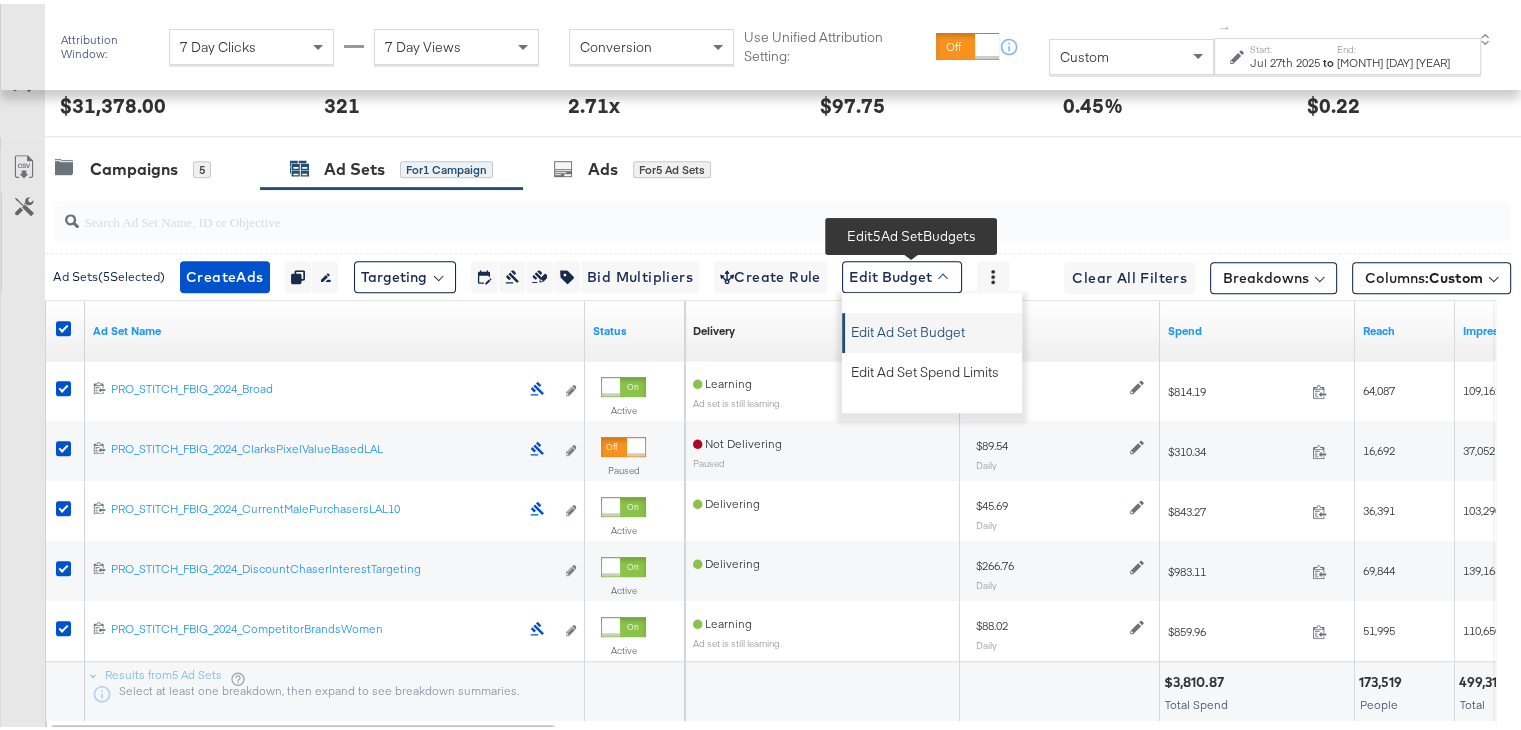 click on "Edit Ad Set Budget" at bounding box center [908, 325] 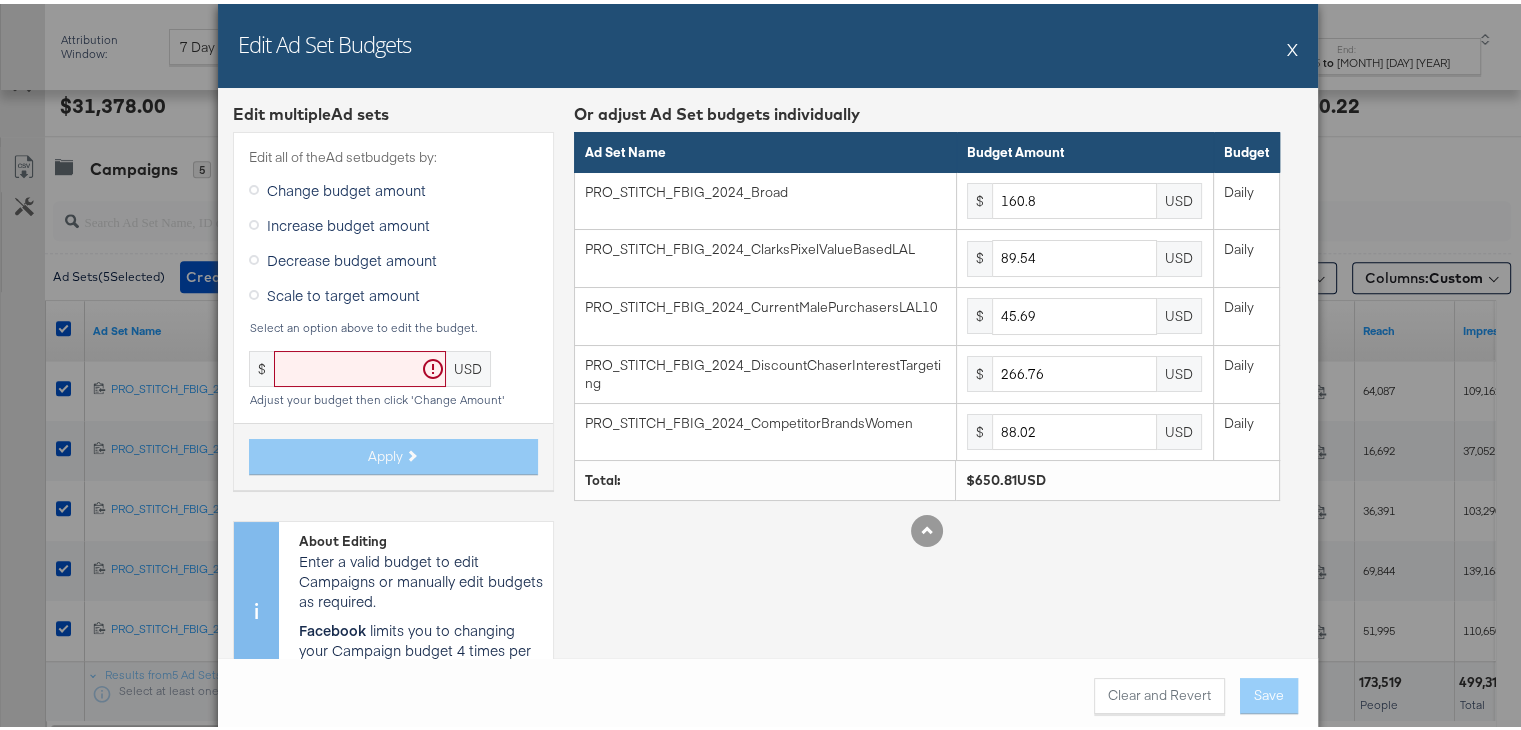 click at bounding box center [254, 291] 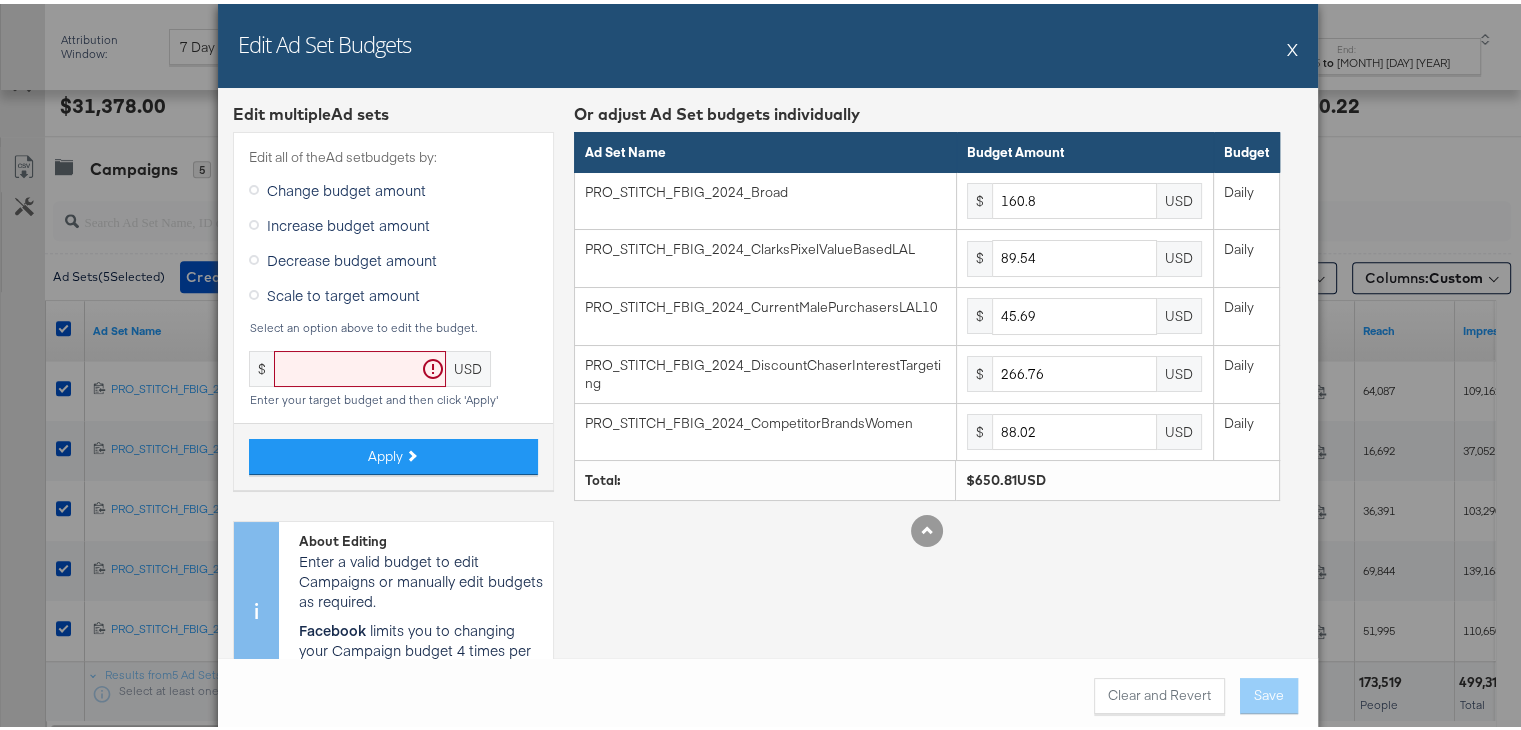 click on "X" at bounding box center (1292, 45) 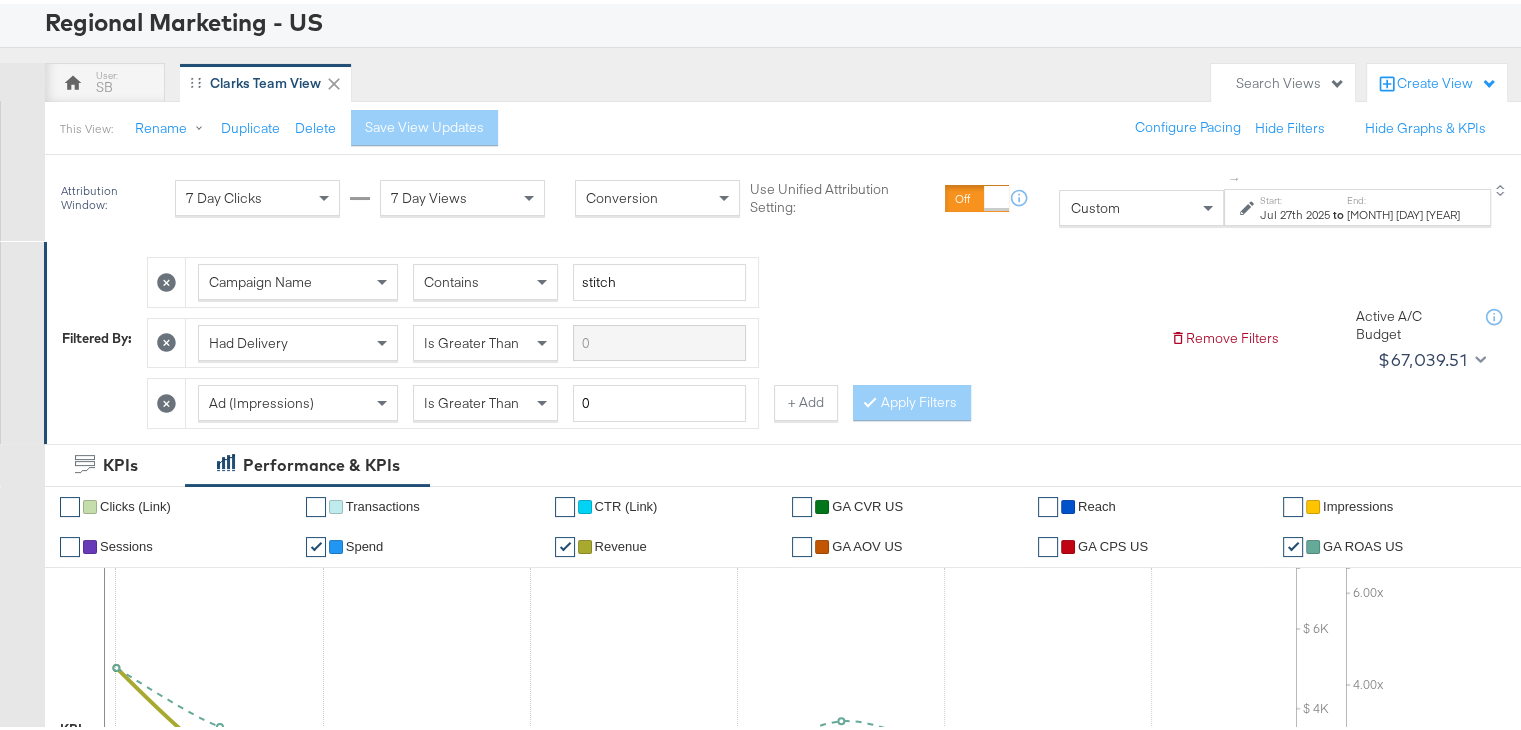 scroll, scrollTop: 0, scrollLeft: 0, axis: both 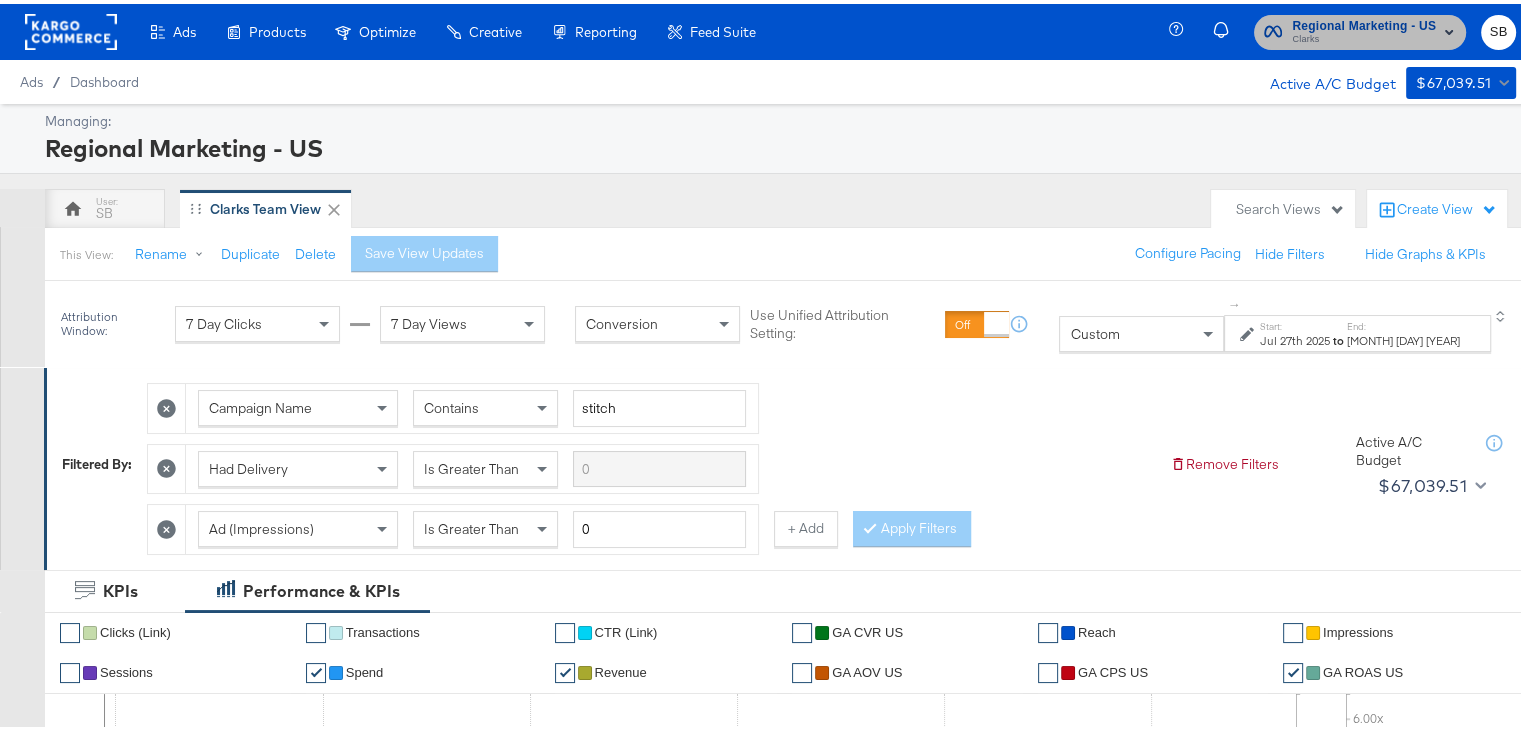 click on "Clarks" at bounding box center [1364, 36] 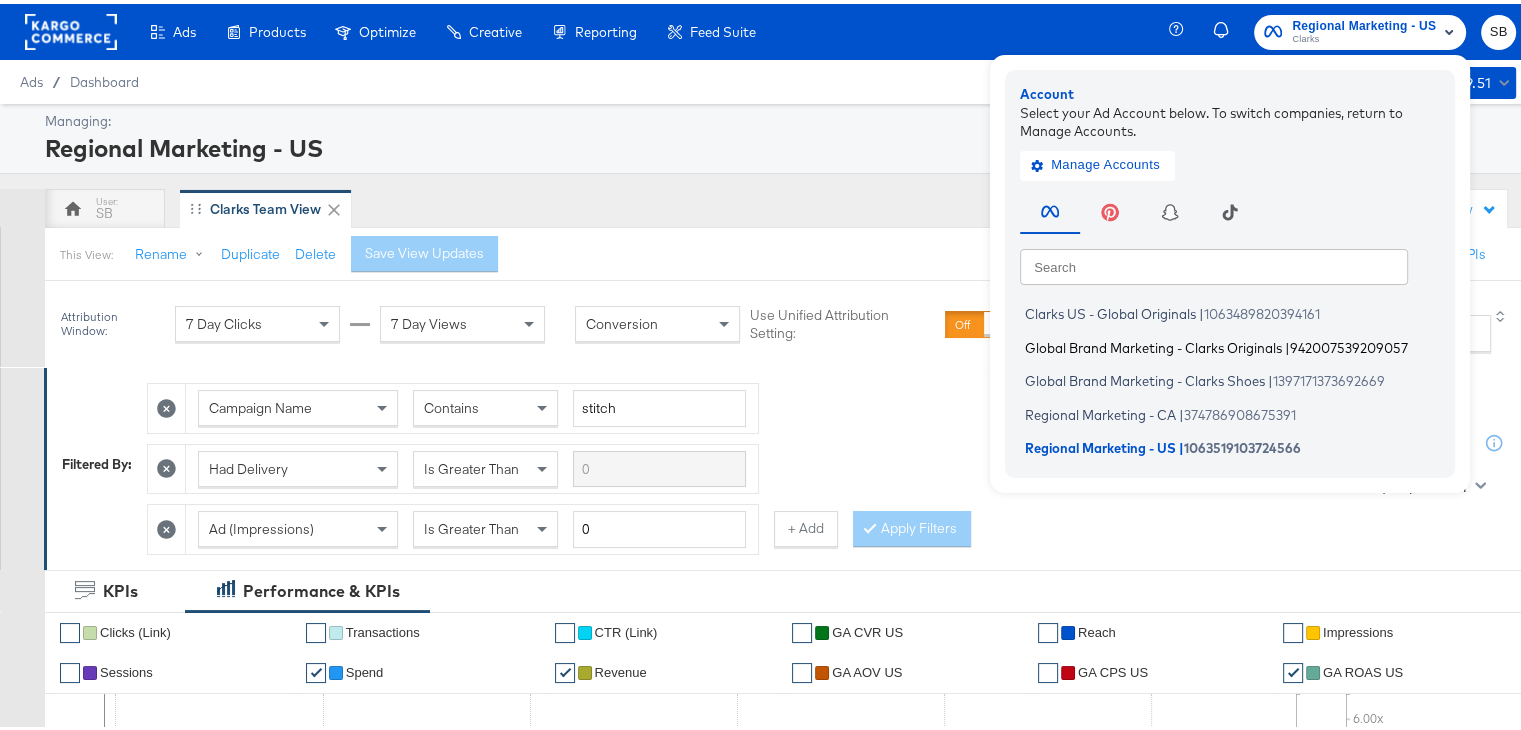click on "Global Brand Marketing - Clarks Originals" at bounding box center (1153, 343) 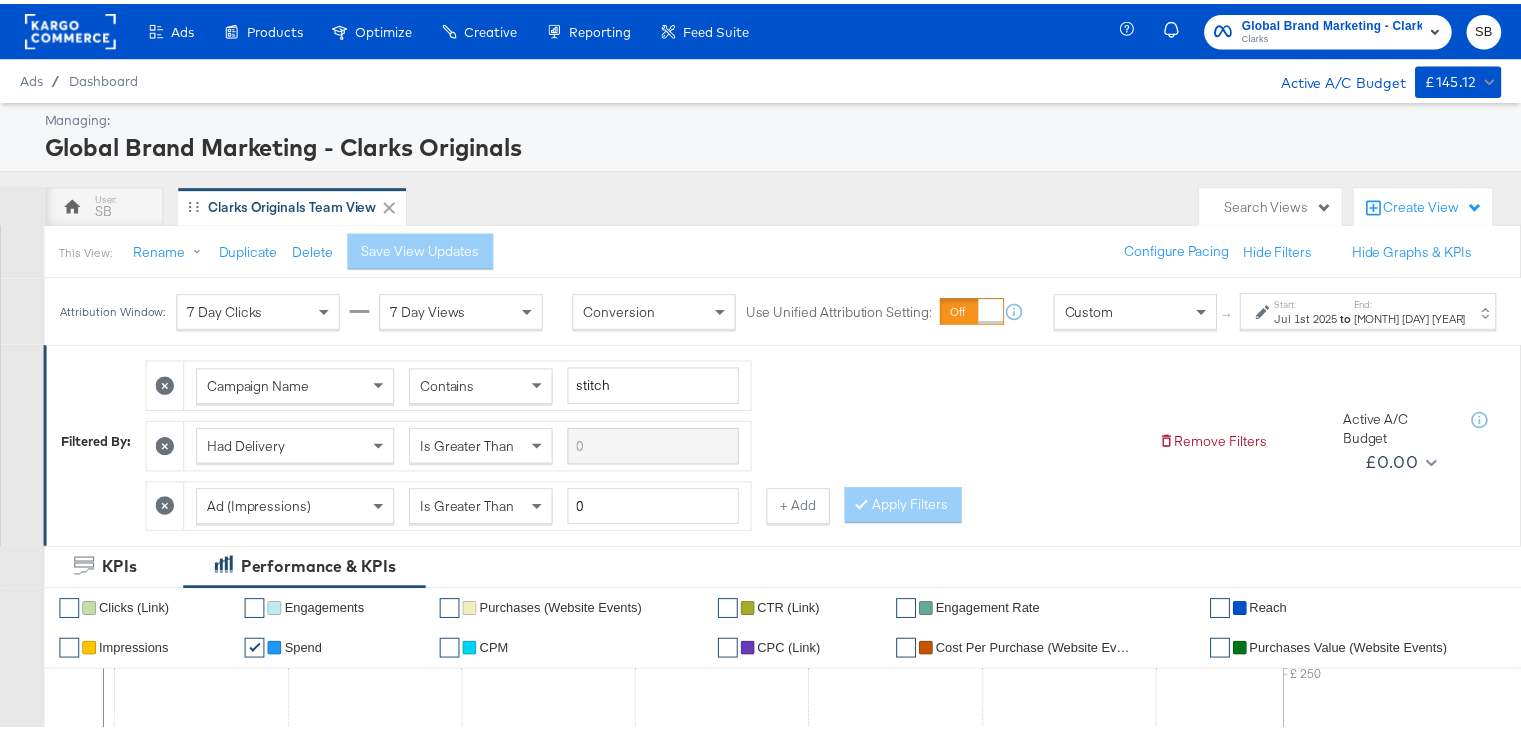 scroll, scrollTop: 0, scrollLeft: 0, axis: both 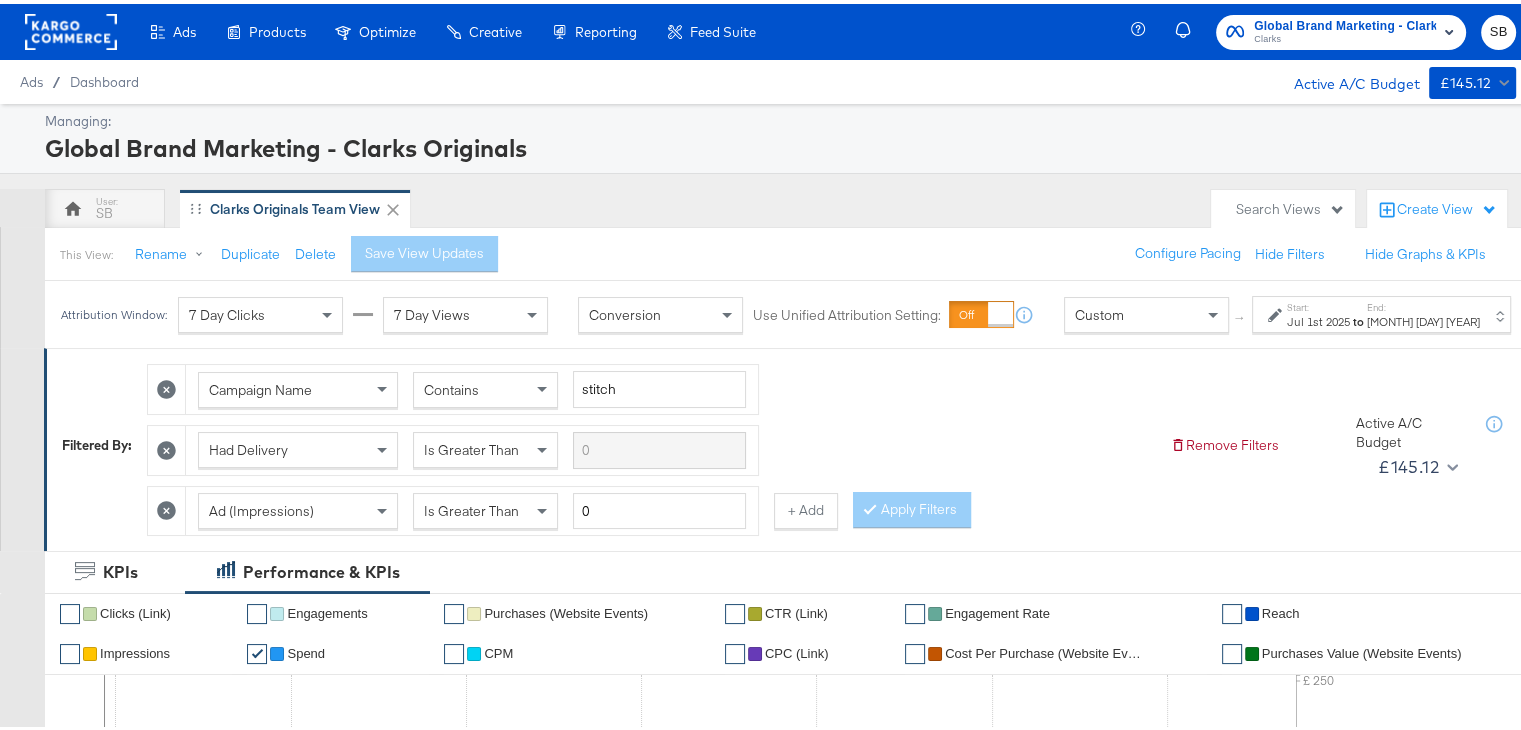 click on "Jul 1st 2025" at bounding box center [1318, 318] 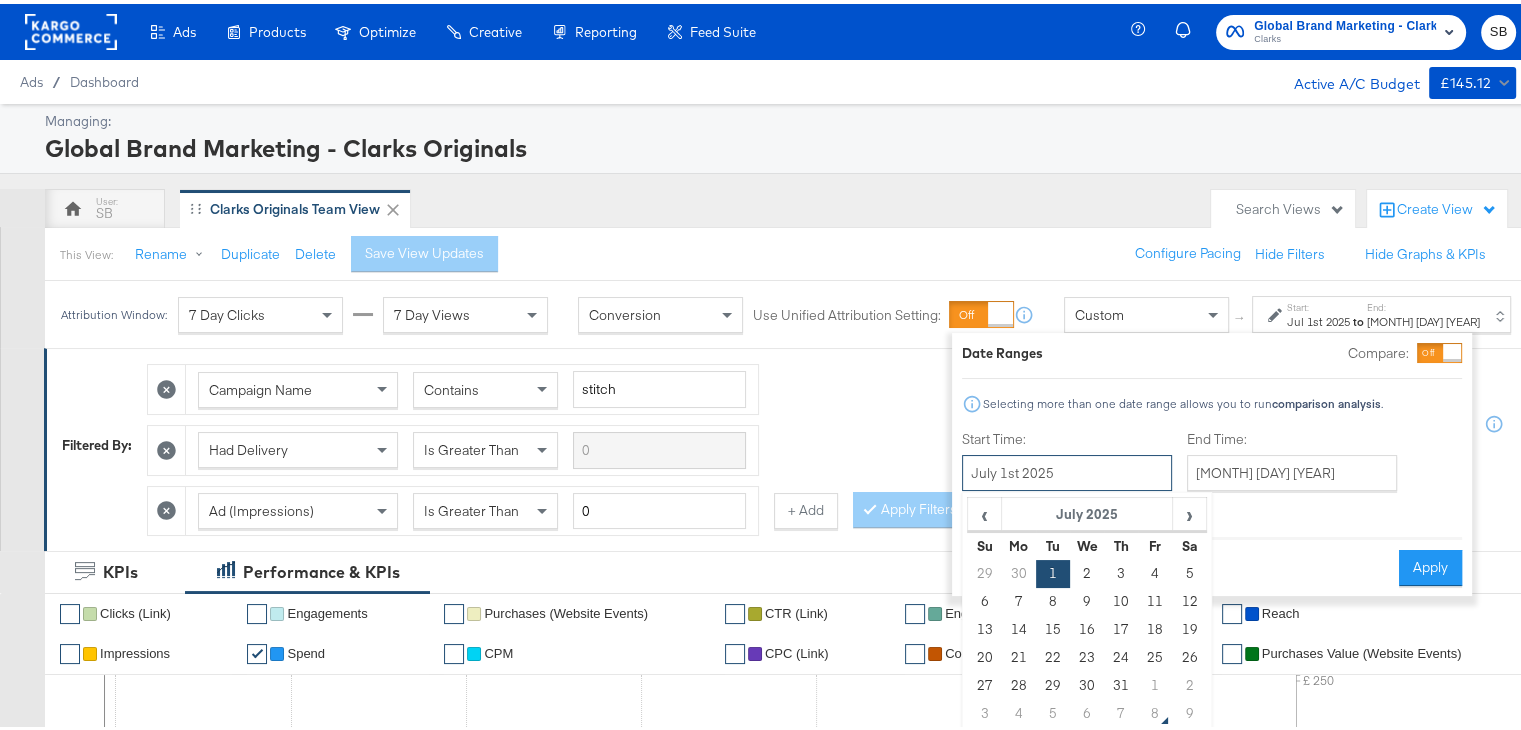 click on "July 1st 2025" at bounding box center [1067, 469] 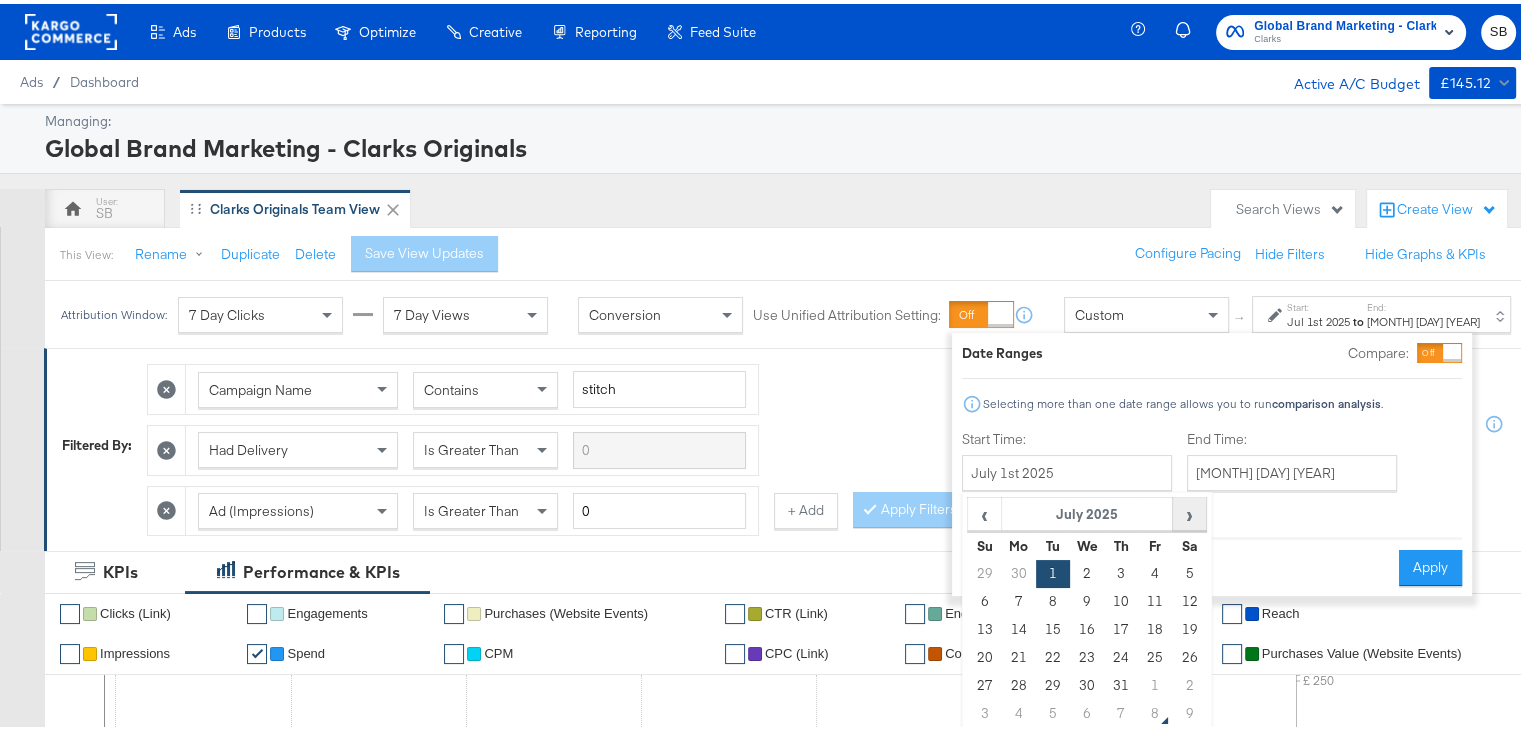 click on "›" at bounding box center [1189, 510] 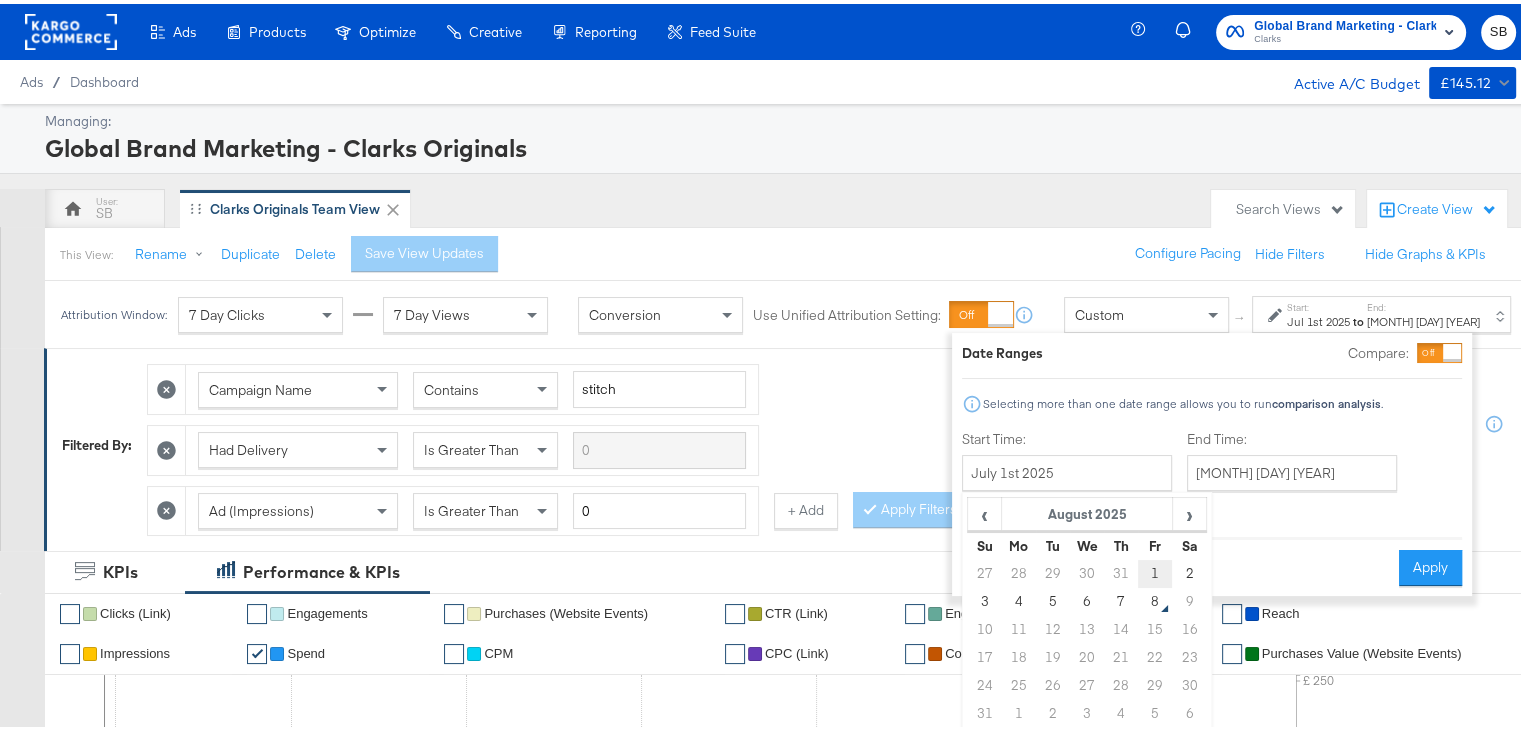 click on "1" at bounding box center (1155, 570) 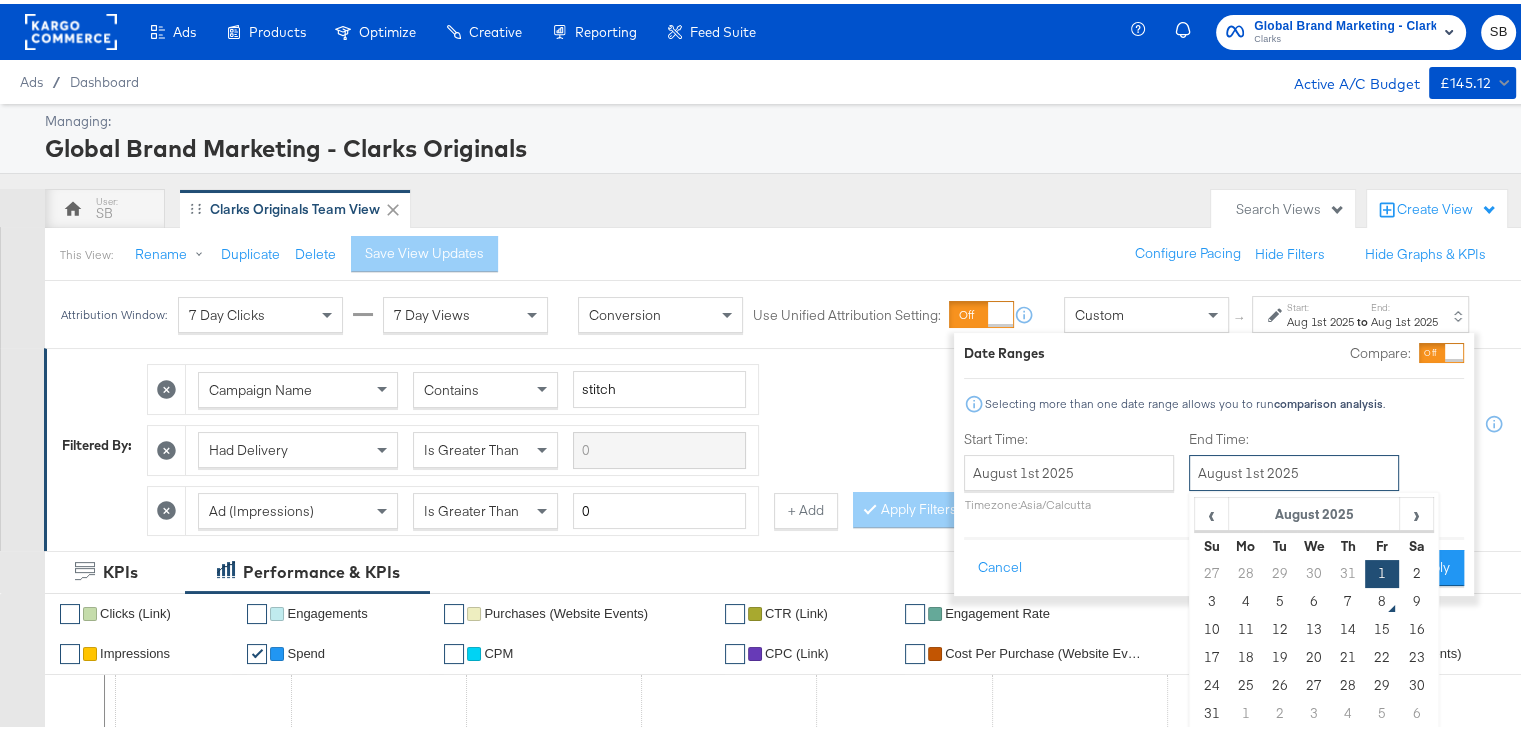 click on "August 1st 2025" at bounding box center (1294, 469) 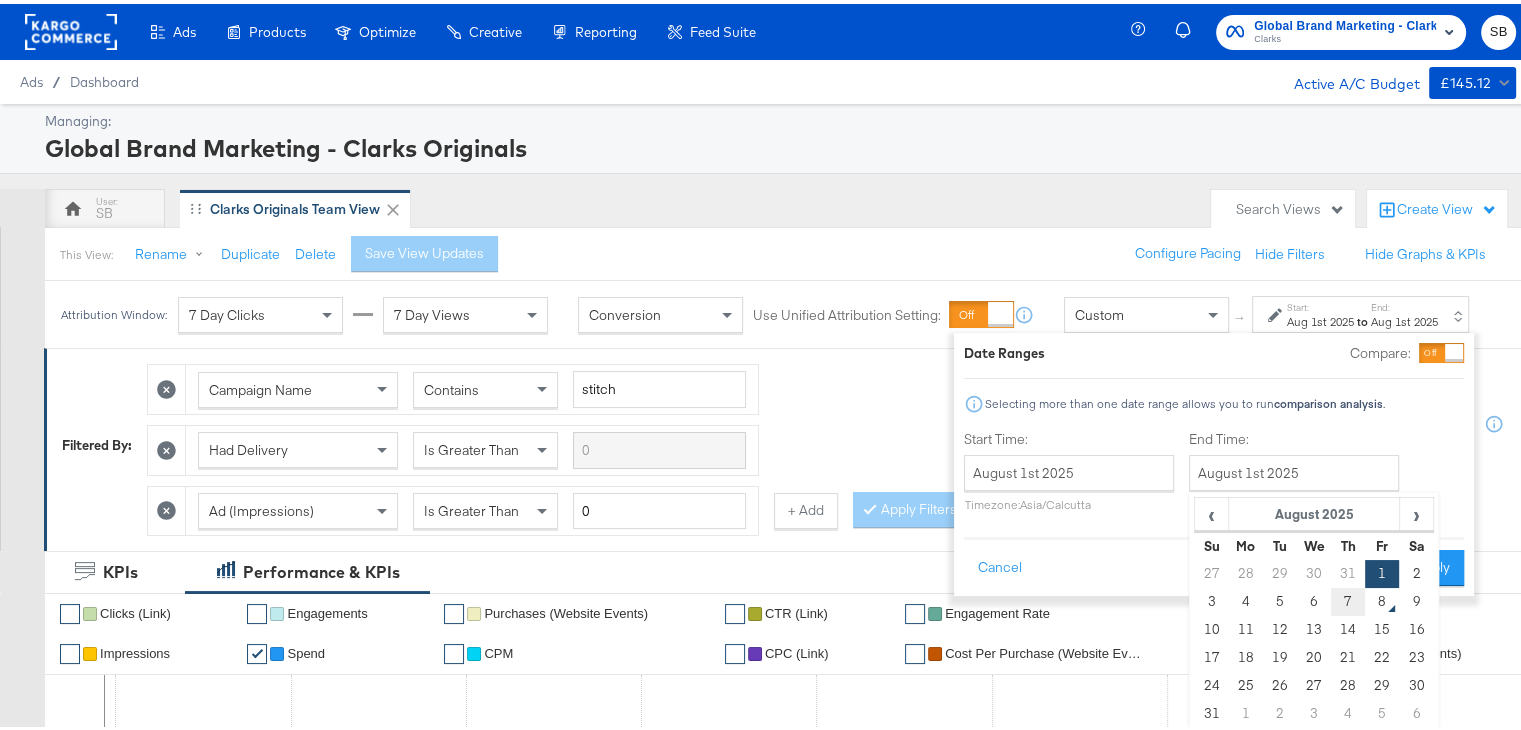 click on "7" at bounding box center (1348, 598) 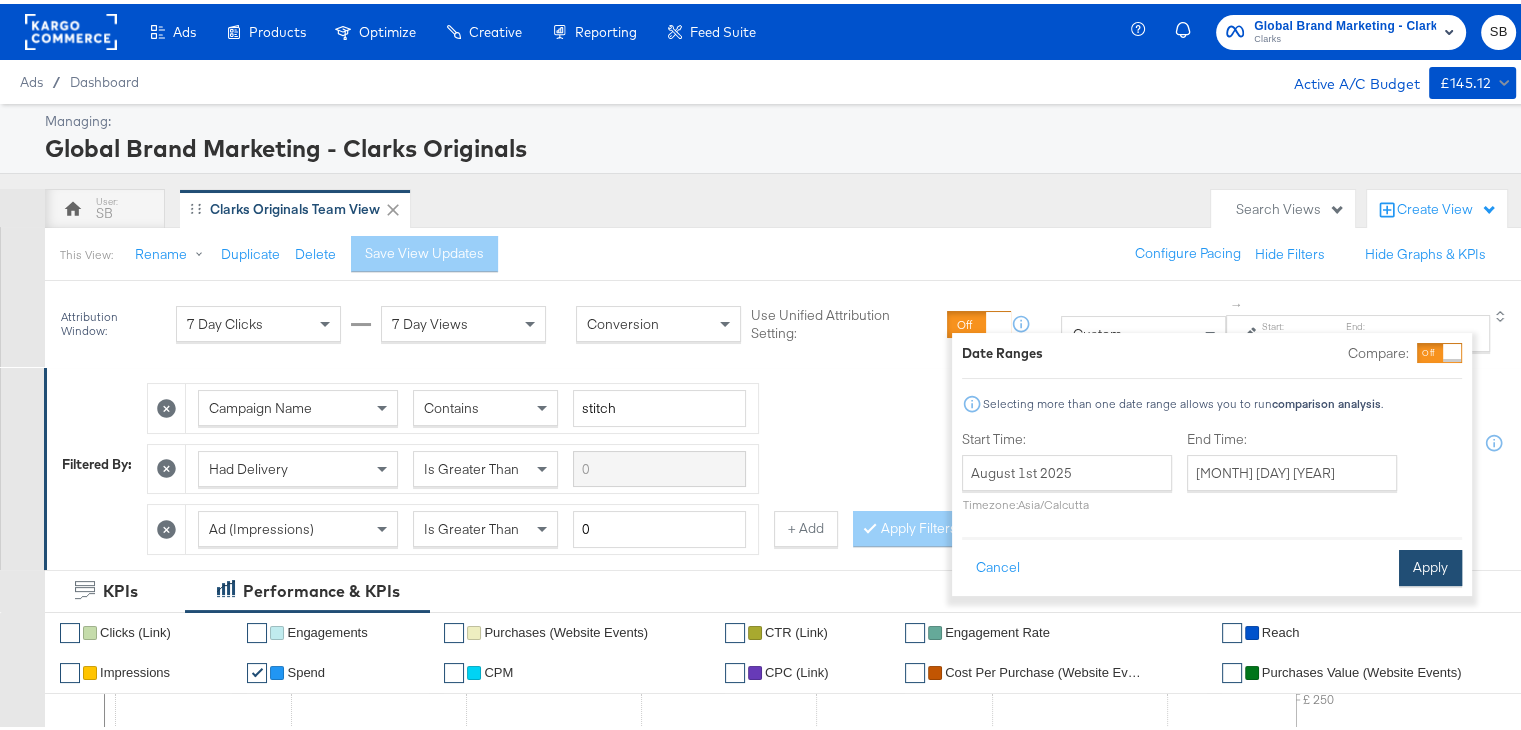 click on "Apply" at bounding box center (1430, 564) 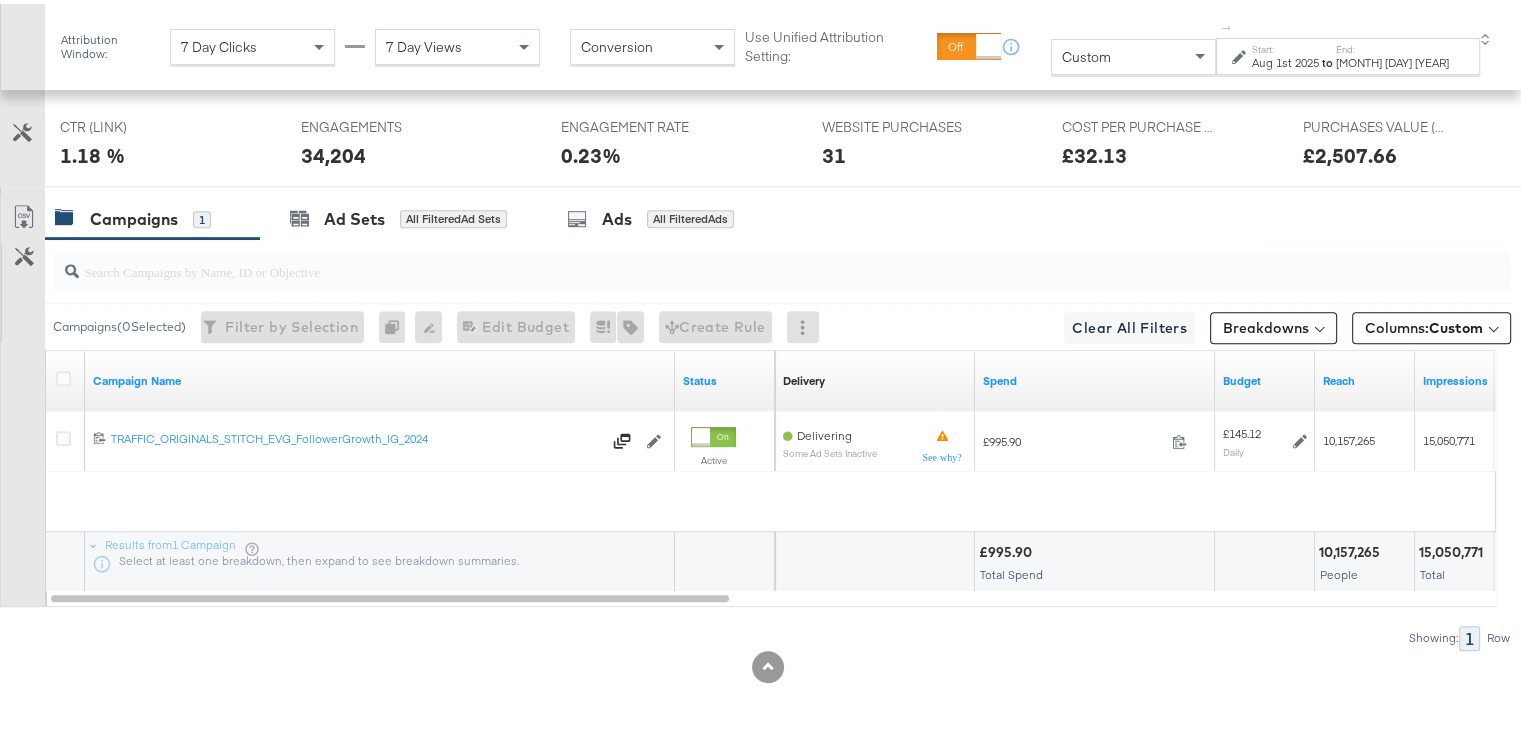 scroll, scrollTop: 931, scrollLeft: 0, axis: vertical 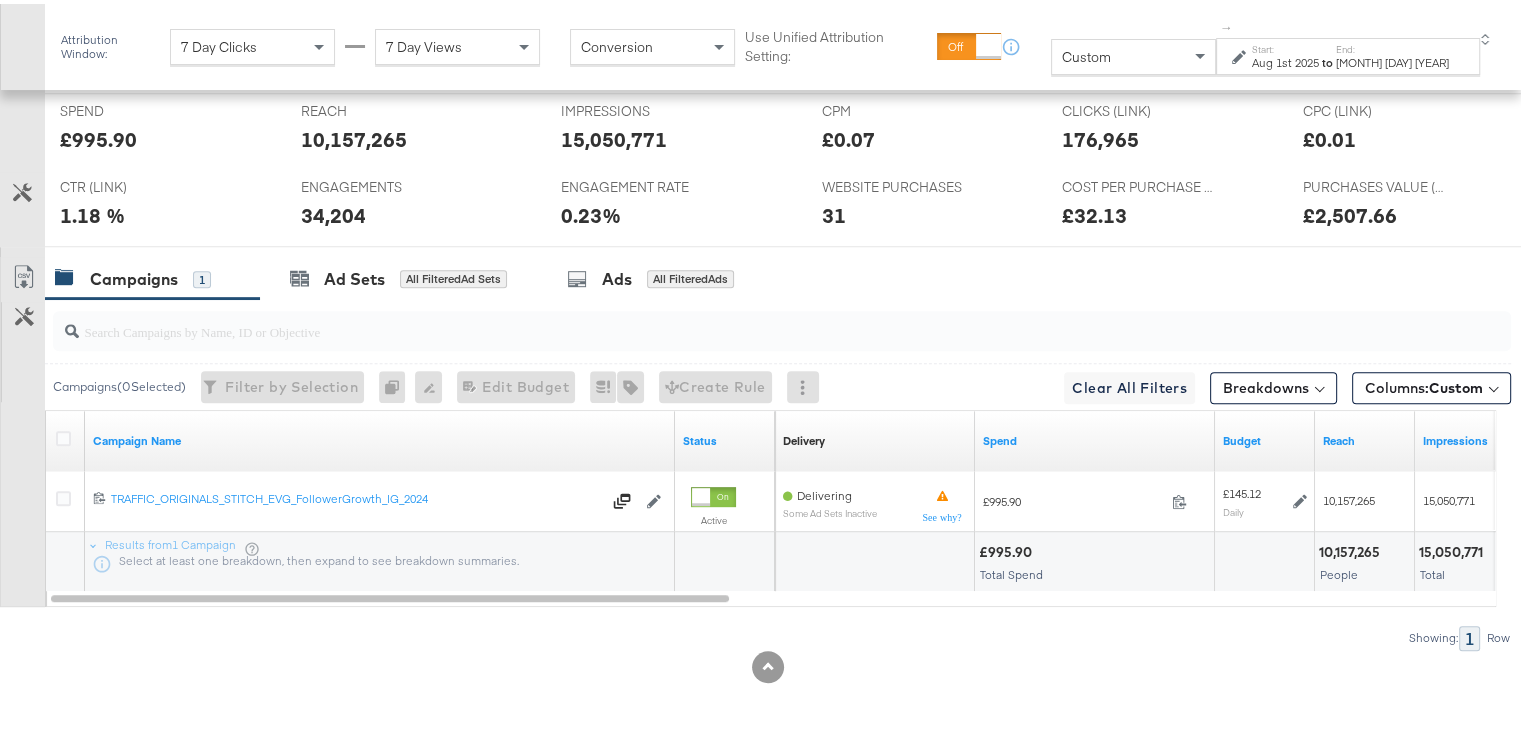 click on "KPIs Performance & KPIs Customize KPIs ✔ Clicks (Link) ✔ Engagements ✔ Purchases (Website Events) ✔ CTR (Link) ✔ Engagement Rate ✔ Reach ✔ Impressions ✔ Spend ✔ CPM ✔ CPC (Link) ✔ Cost Per Purchase (Website Events) ✔ Purchases Value (Website Events) KPIs 1st 2nd 3rd 4th 5th 6th 7th £  £ 50 £ 100 £ 150 £ 200 Amount (GBP) 200K 400K 600K 800K Delivery 2K 4K 6K 8K Actions 0 0.001 0.002 0.003 0.004 Percent Timeline SPEND SPEND £995.90 REACH REACH 10,157,265 IMPRESSIONS IMPRESSIONS 15,050,771 CPM CPM £0.07 CLICKS (LINK) CLICKS (LINK) 176,965 CPC (LINK) CPC (LINK) £0.01 CTR (LINK) CTR (LINK) 1.18 % ENGAGEMENTS ENGAGEMENTS 34,204 ENGAGEMENT RATE ENGAGEMENT RATE 0.23% WEBSITE PURCHASES WEBSITE PURCHASES 31 COST PER PURCHASE (WEBSITE EVENTS) COST PER PURCHASE (WEBSITE EVENTS) £32.13 PURCHASES VALUE (WEBSITE EVENTS) PURCHASES VALUE (WEBSITE EVENTS) £2,507.66 Campaigns 1 Ad Sets All Filtered  Ad Sets Ads All Filtered  Ads Campaigns  ( 0  Selected) Filter by Selection Filter  0 campaigns" at bounding box center (768, 175) 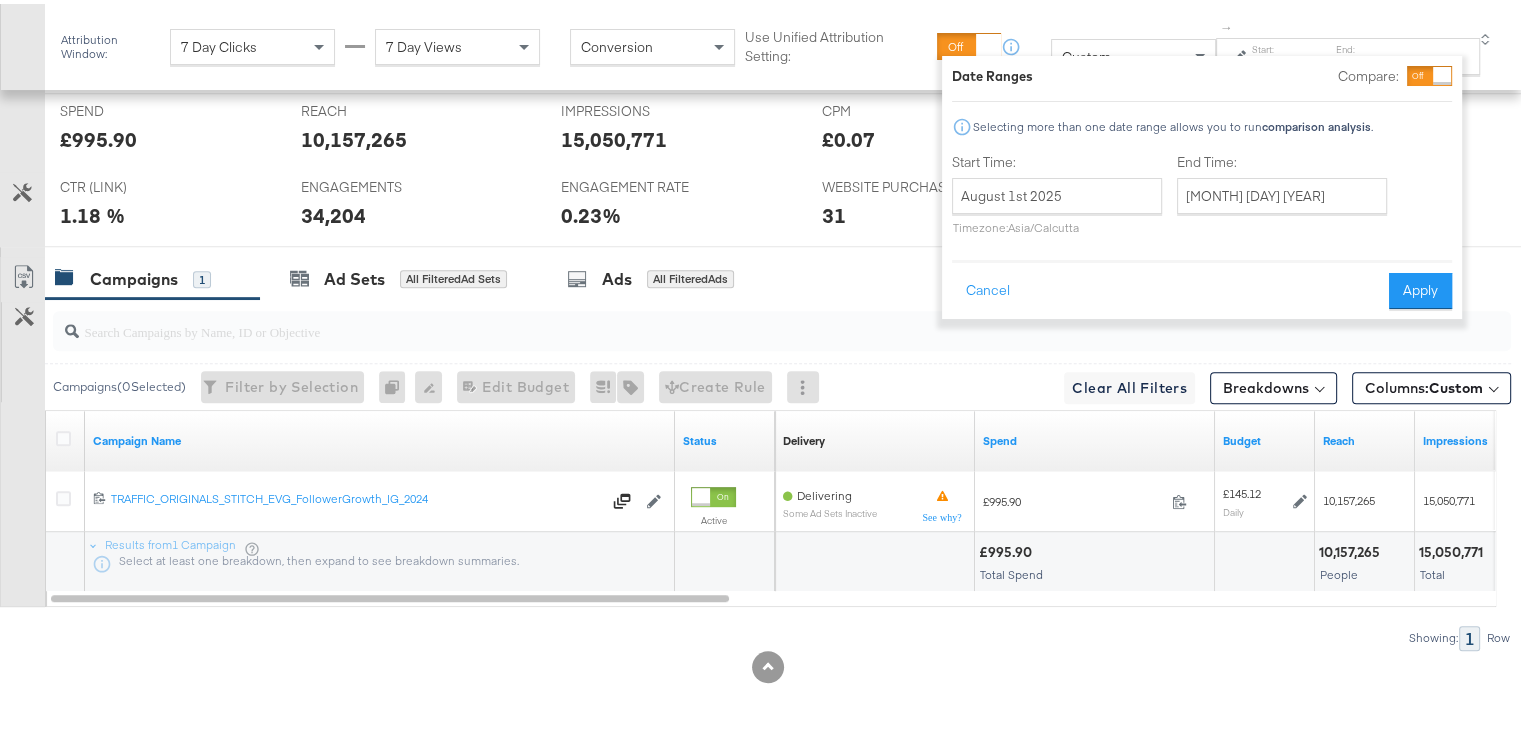click on "Campaigns 1 Ad Sets All Filtered  Ad Sets Ads All Filtered  Ads" at bounding box center (790, 275) 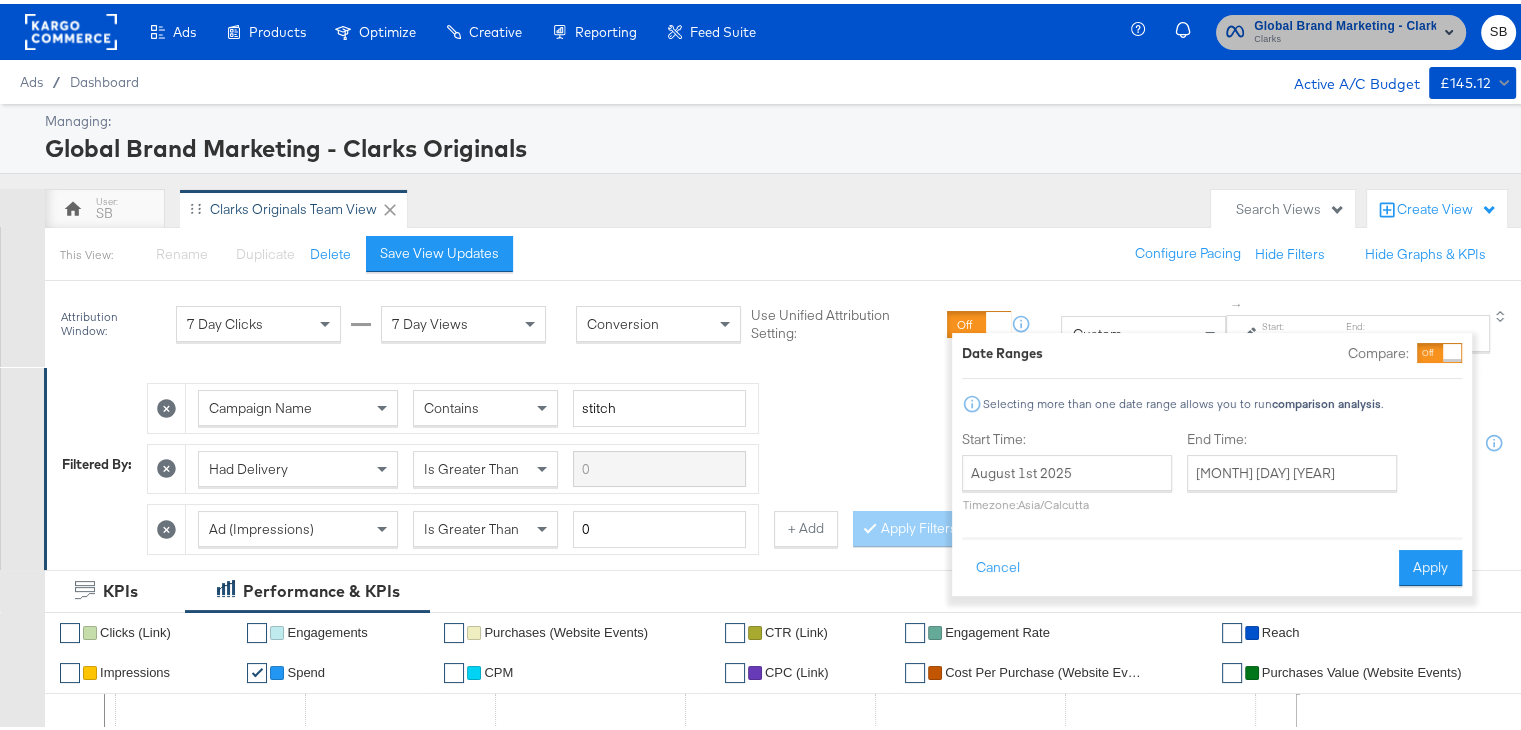 click on "Clarks" at bounding box center [1345, 36] 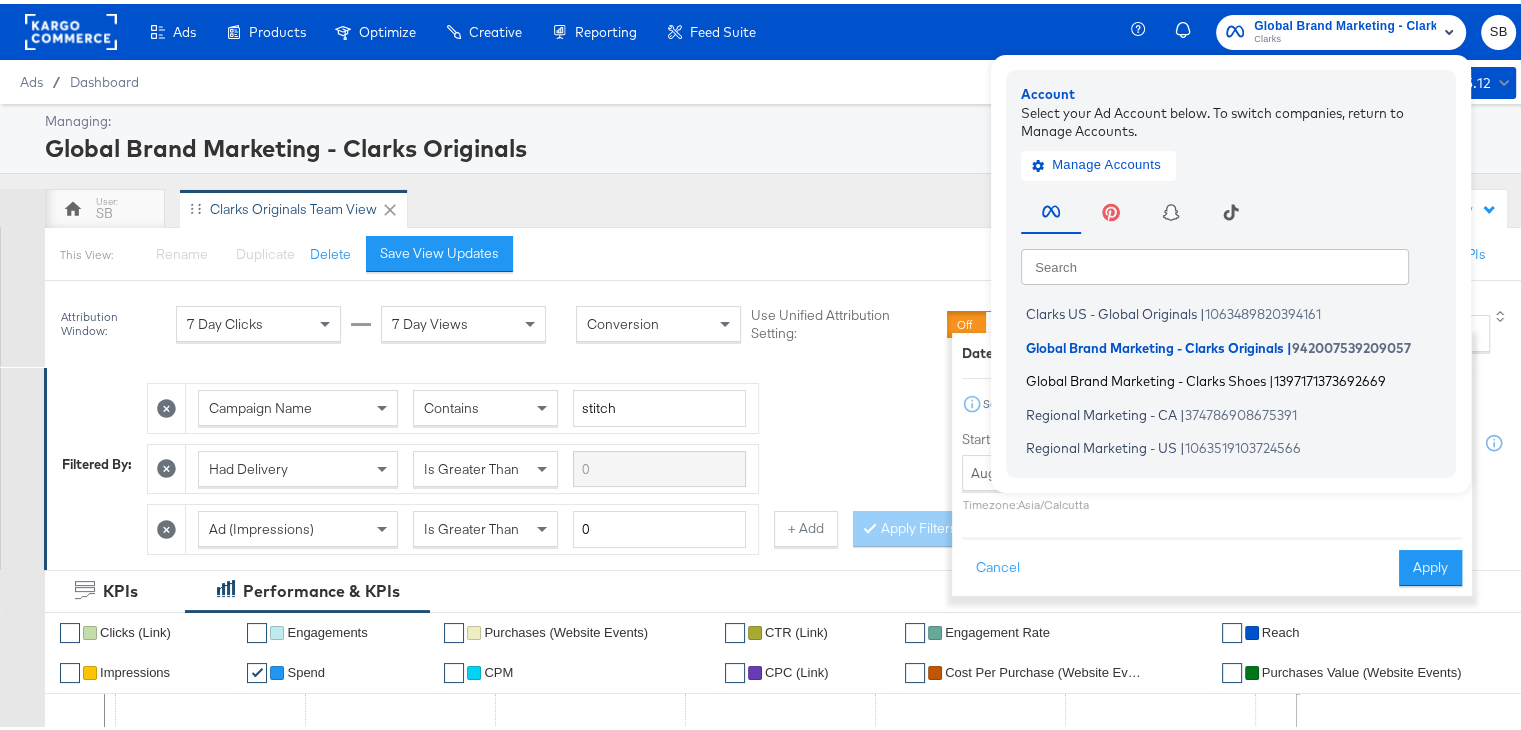 click on "Global Brand Marketing - Clarks Shoes" at bounding box center (1146, 377) 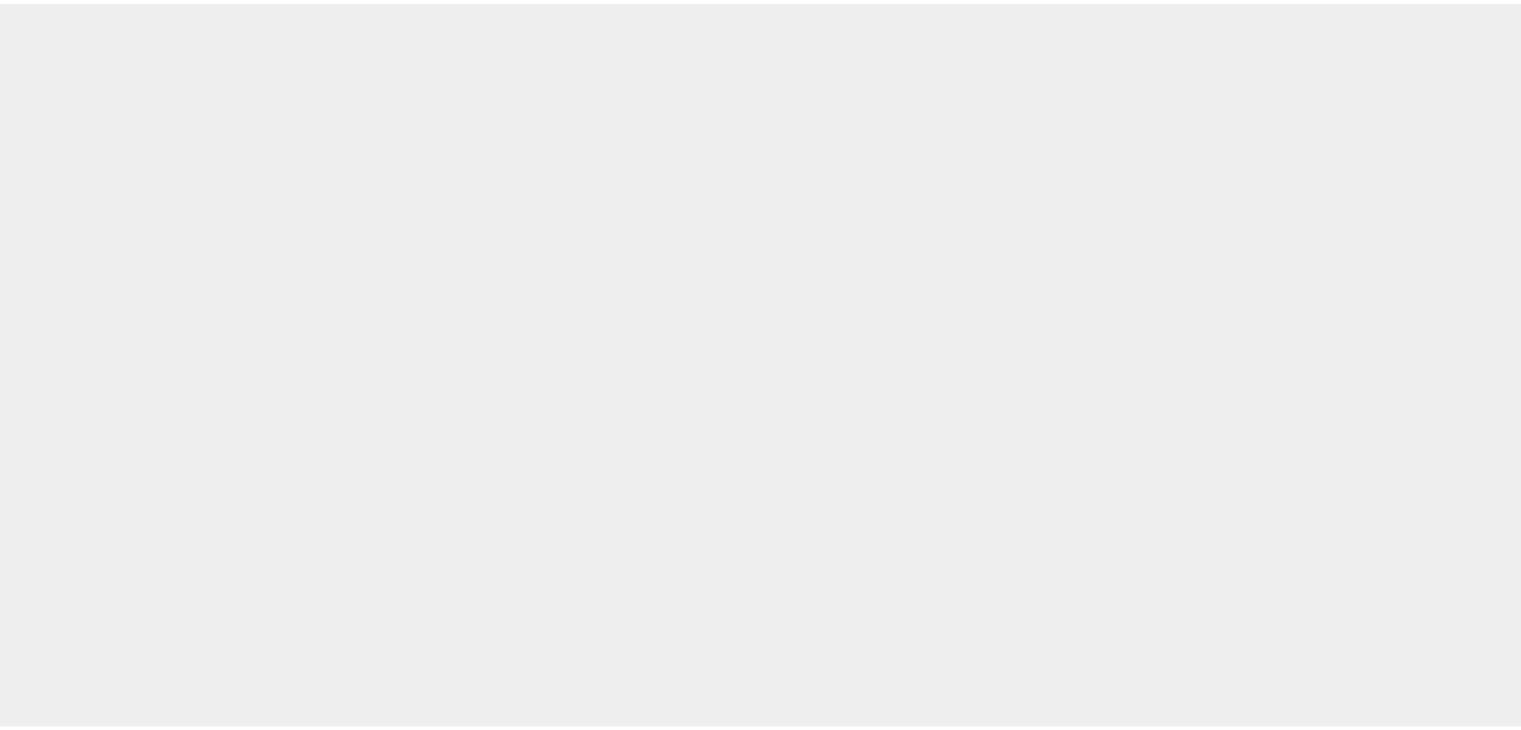 scroll, scrollTop: 0, scrollLeft: 0, axis: both 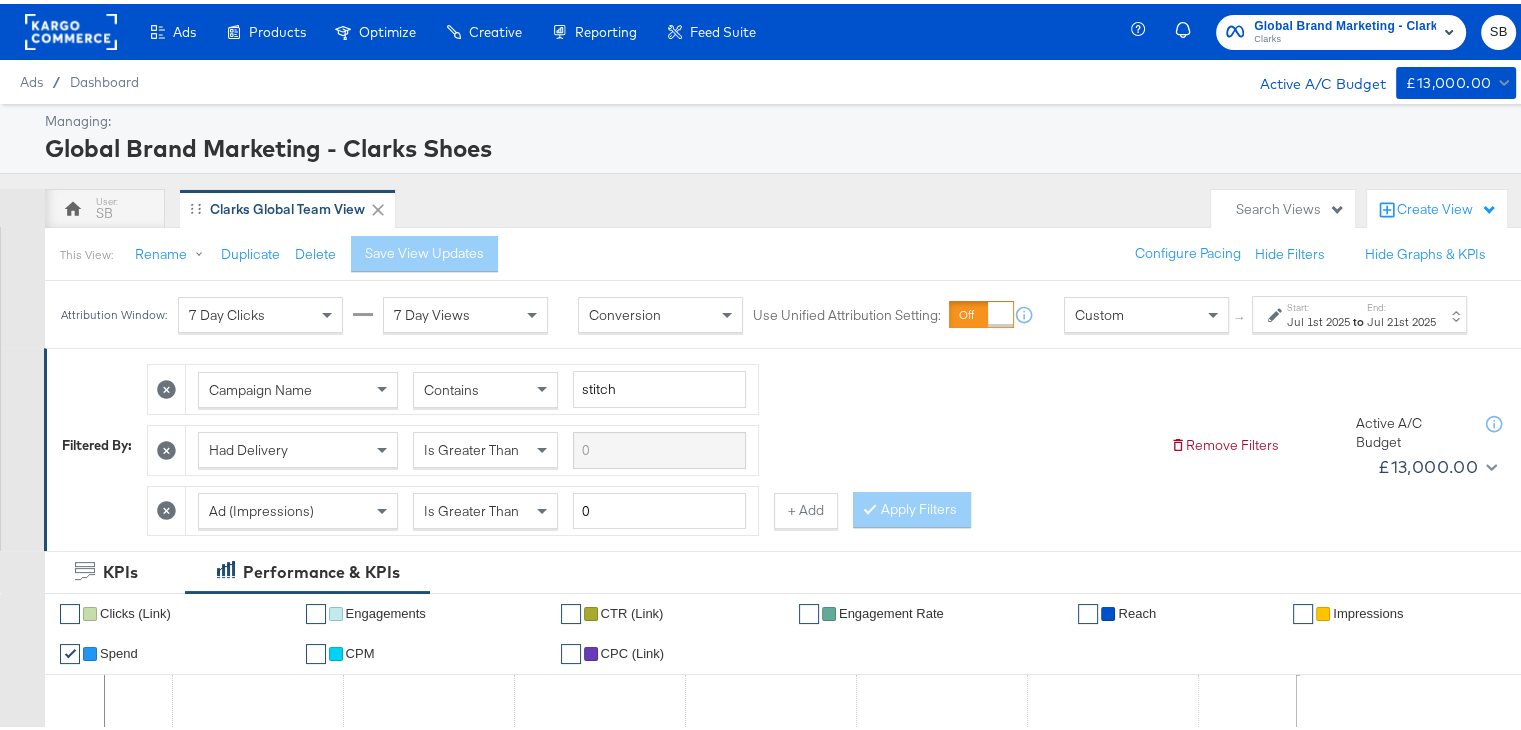 click on "Start:" at bounding box center (1318, 303) 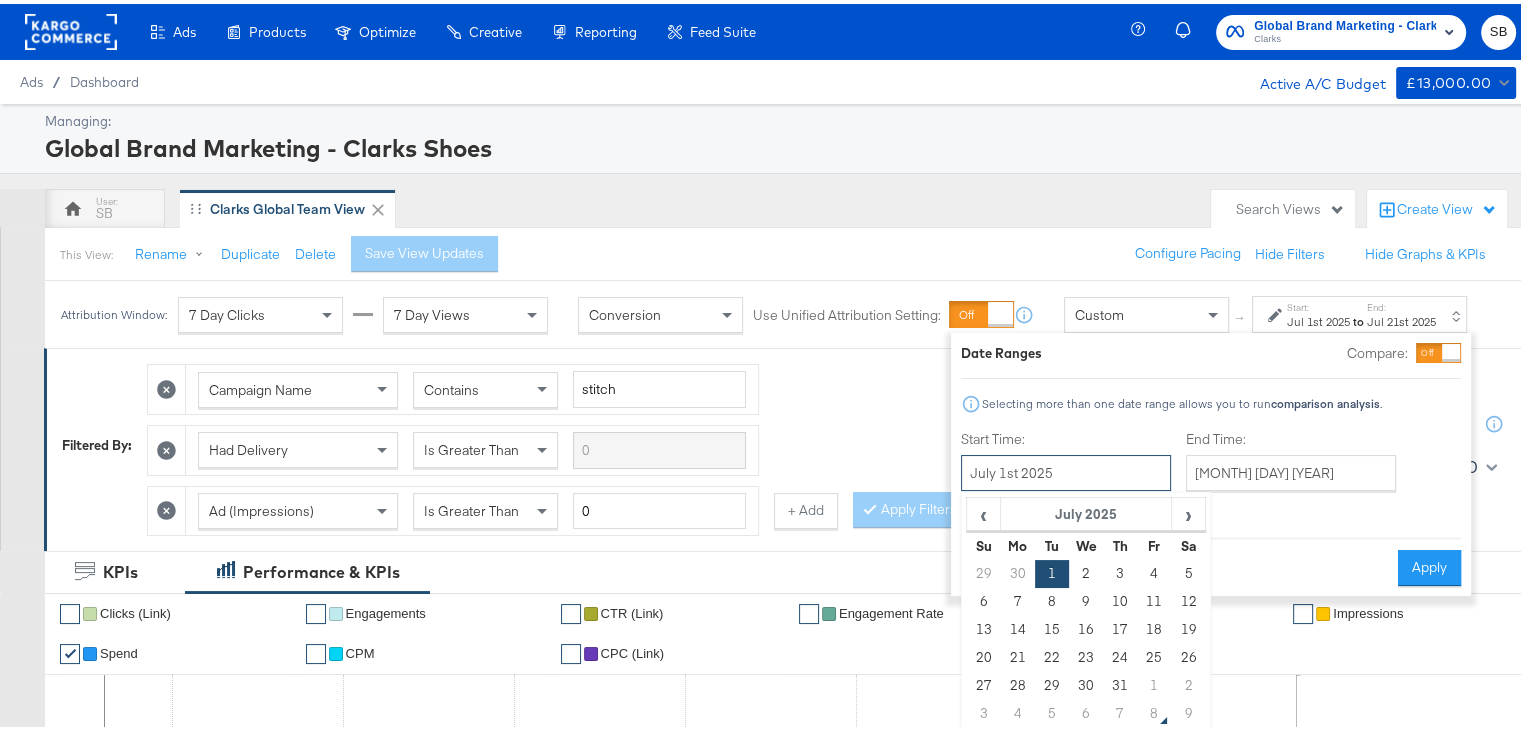 click on "July 1st 2025" at bounding box center (1066, 469) 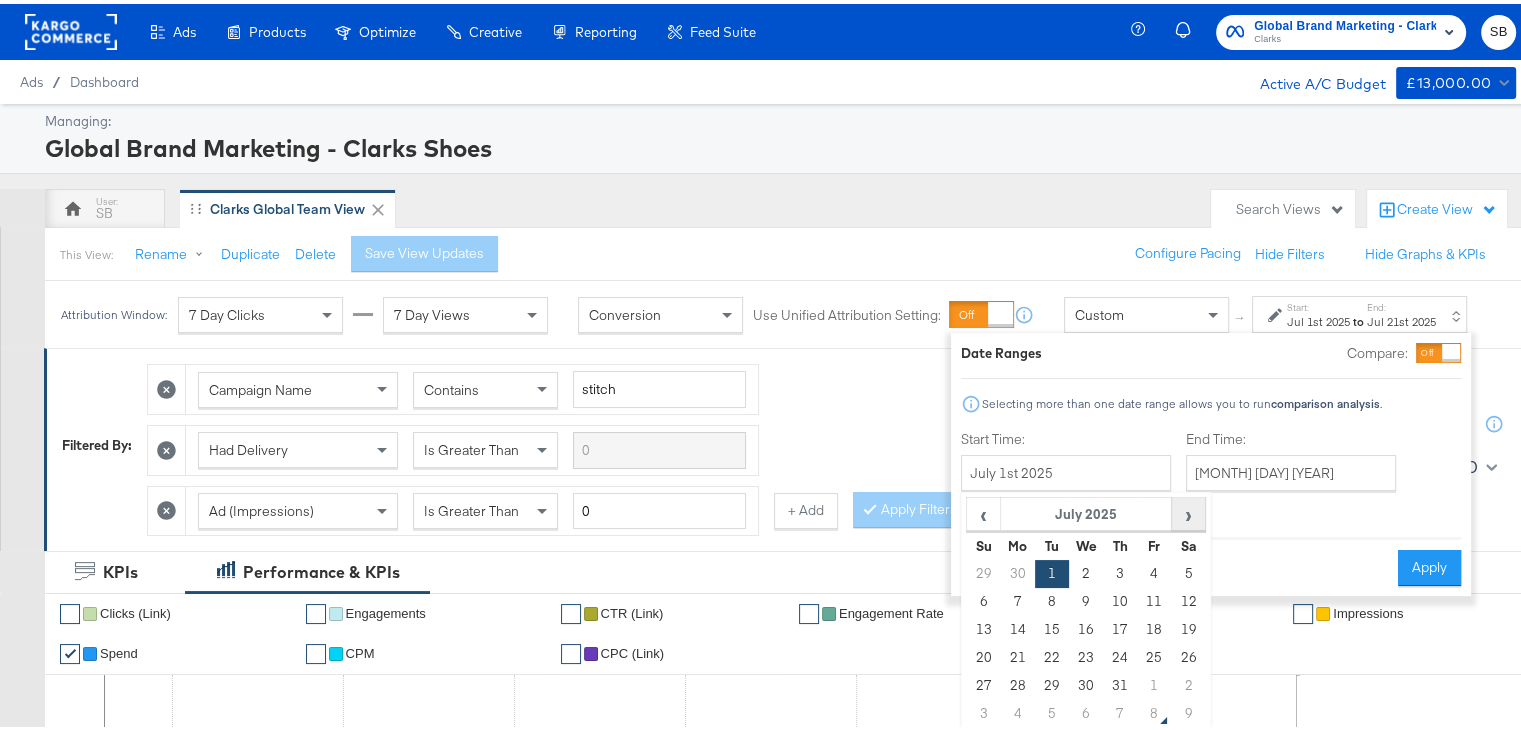 click on "›" at bounding box center (1188, 510) 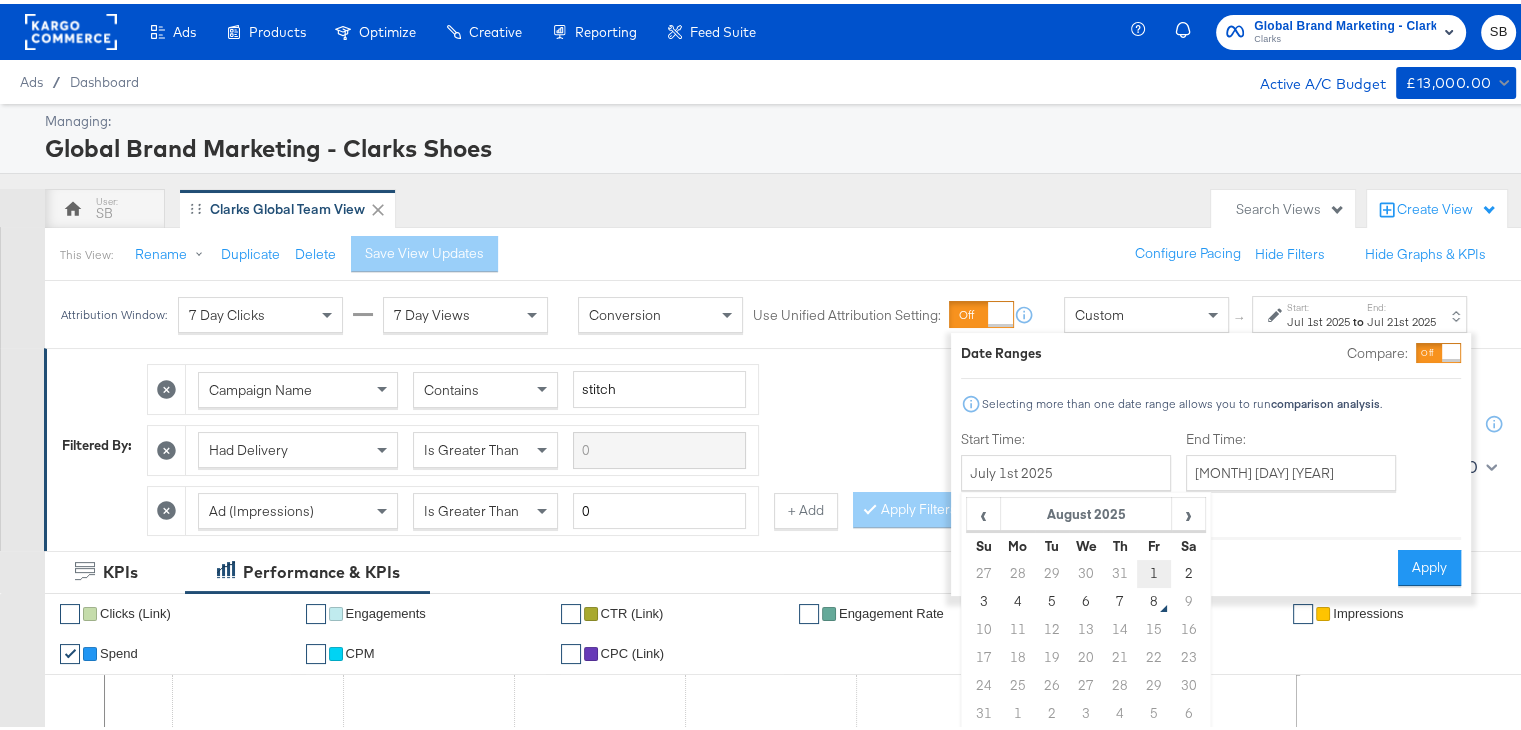 click on "1" at bounding box center [1154, 570] 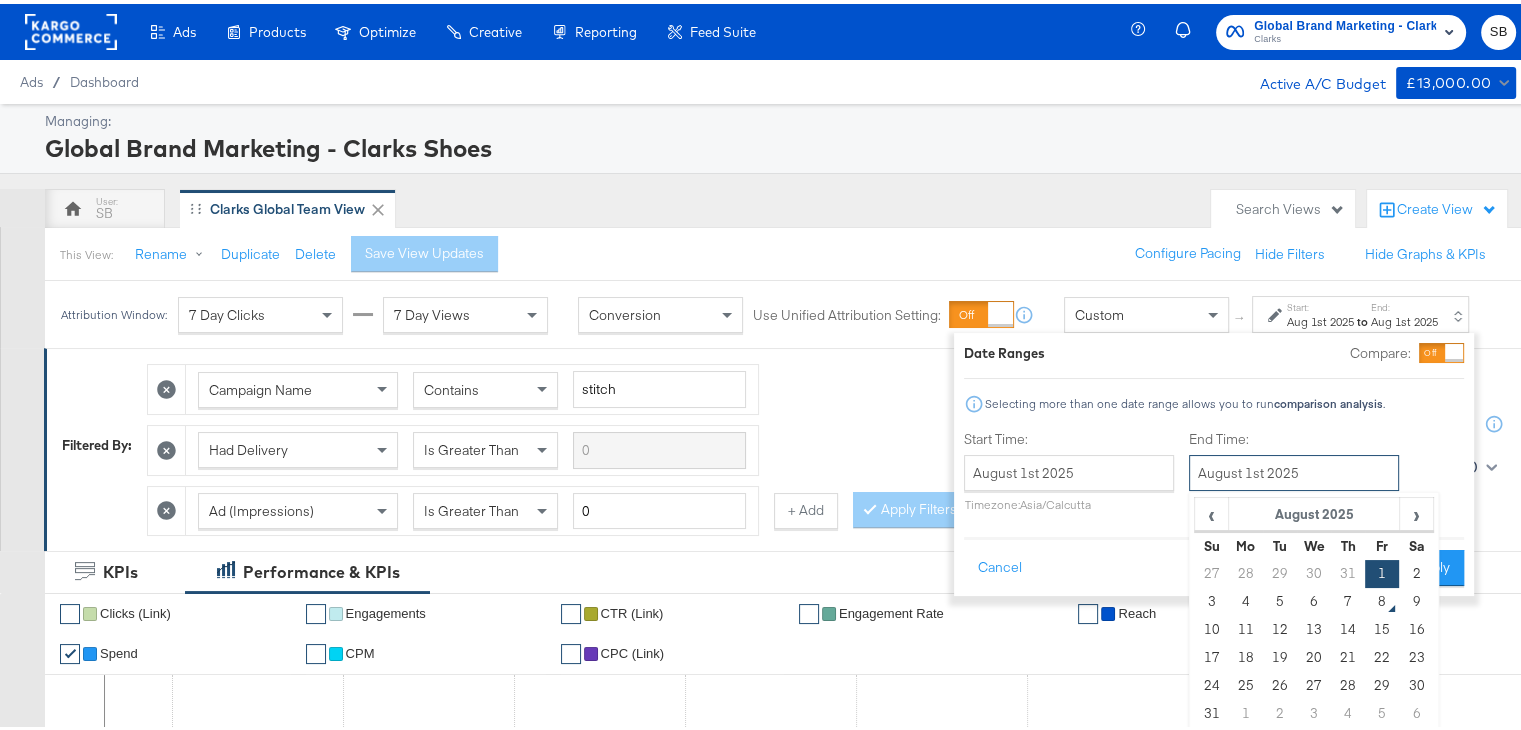 click on "August 1st 2025" at bounding box center (1294, 469) 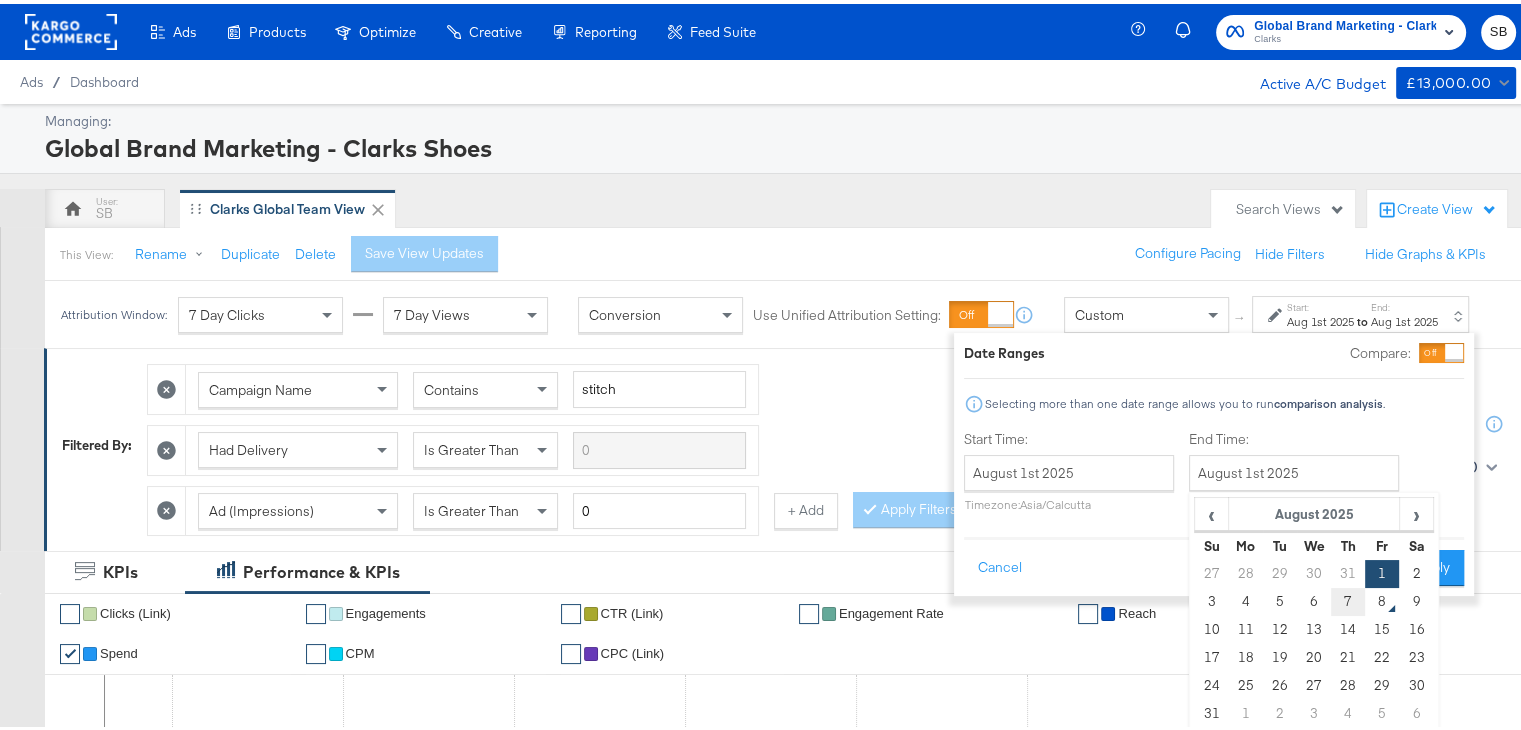click on "7" at bounding box center (1348, 598) 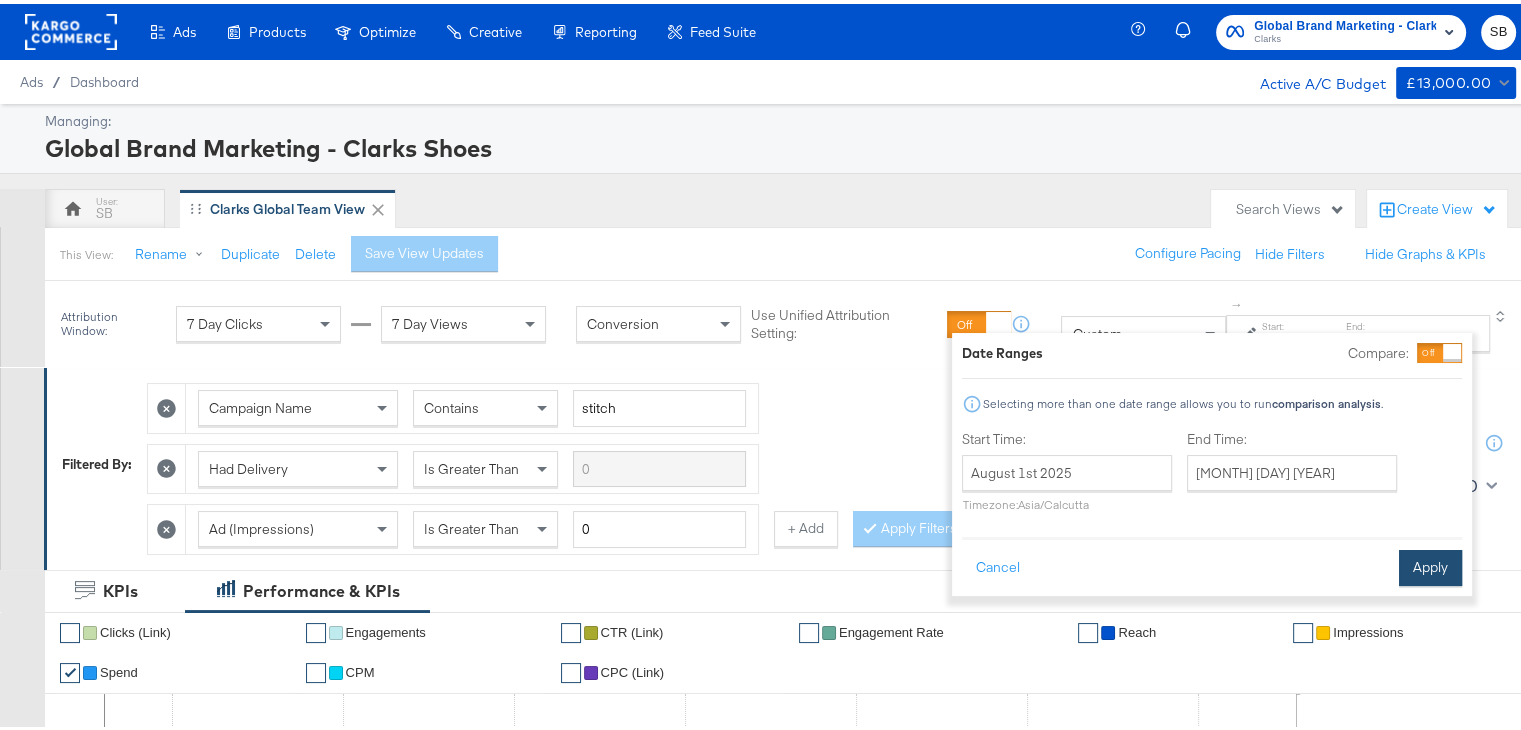 click on "Apply" at bounding box center [1430, 564] 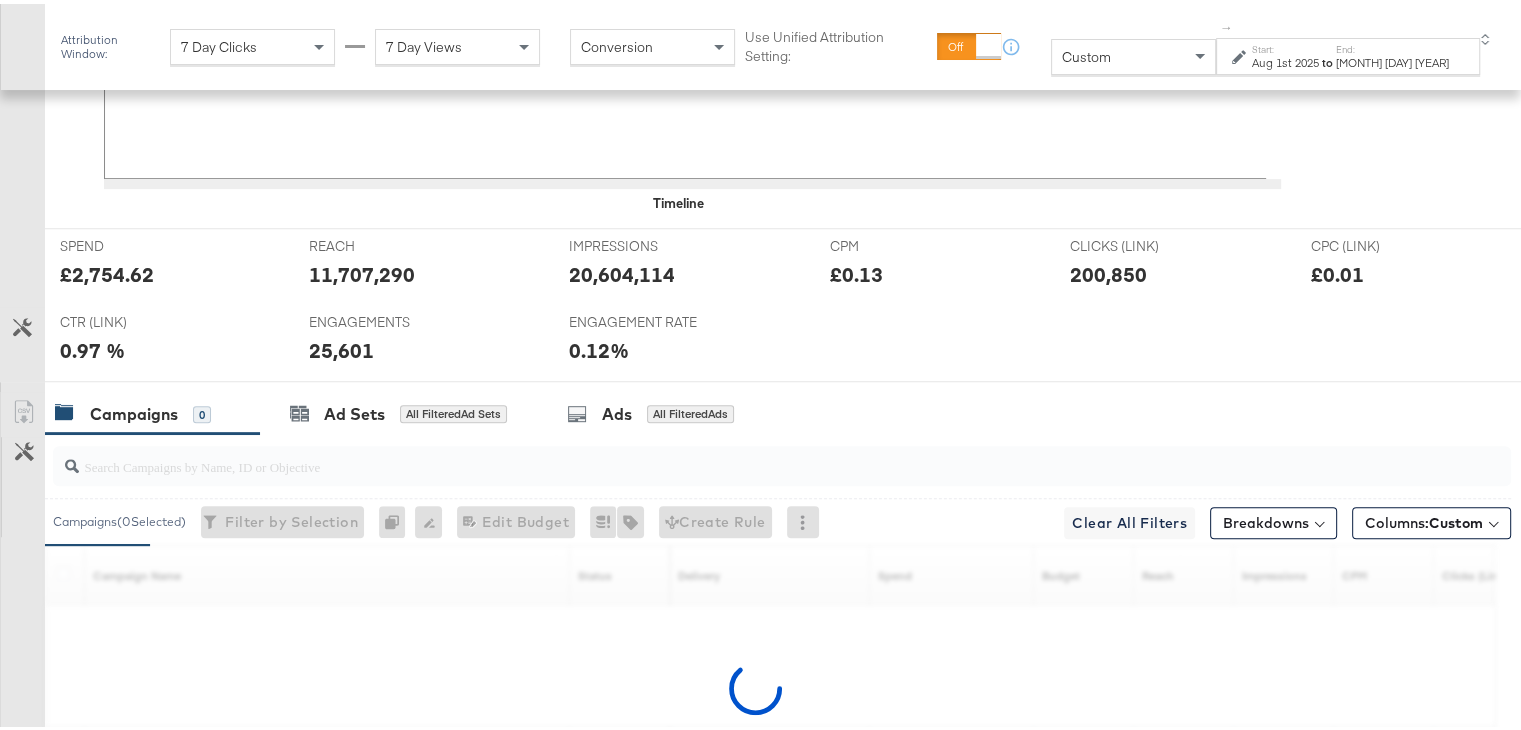 scroll, scrollTop: 991, scrollLeft: 0, axis: vertical 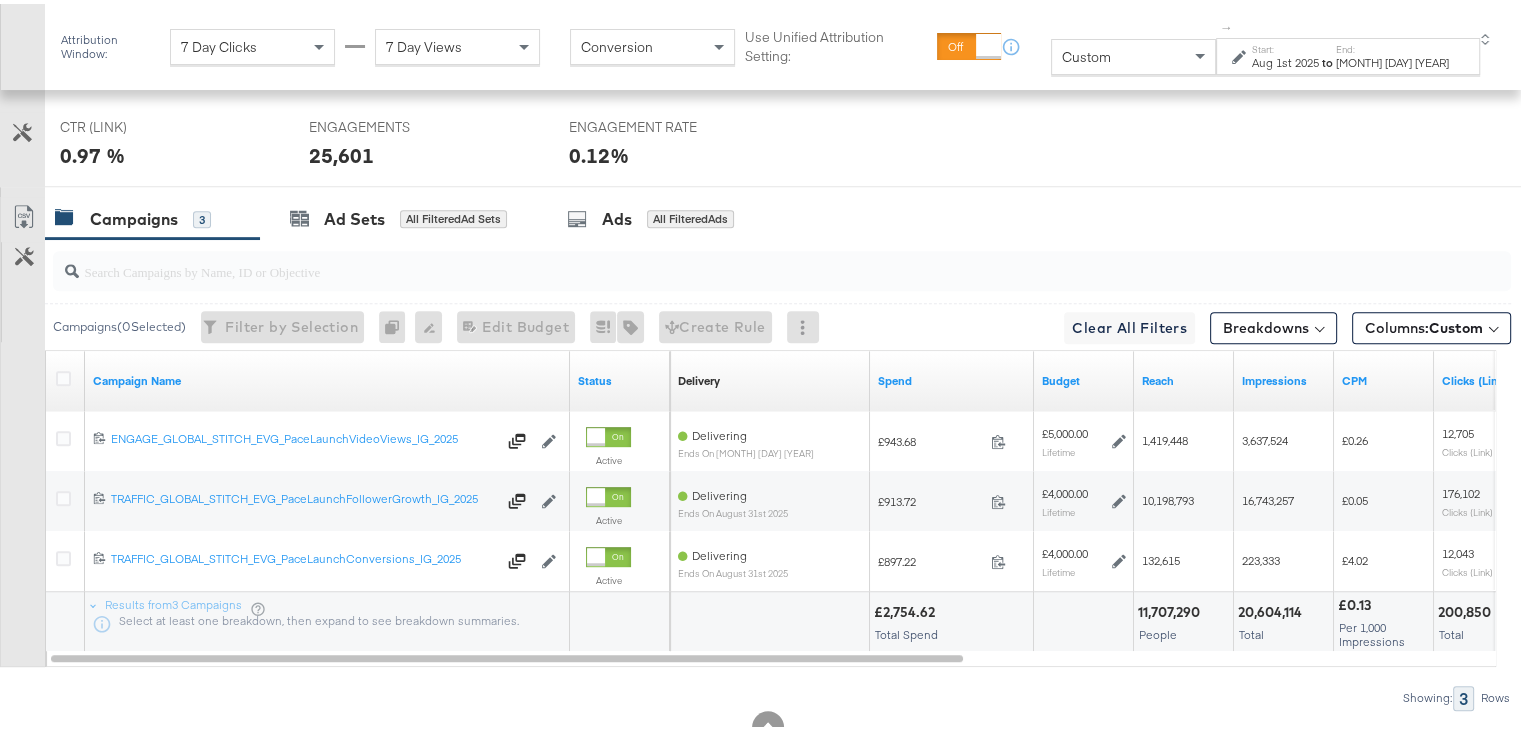 click on "to" at bounding box center (1327, 58) 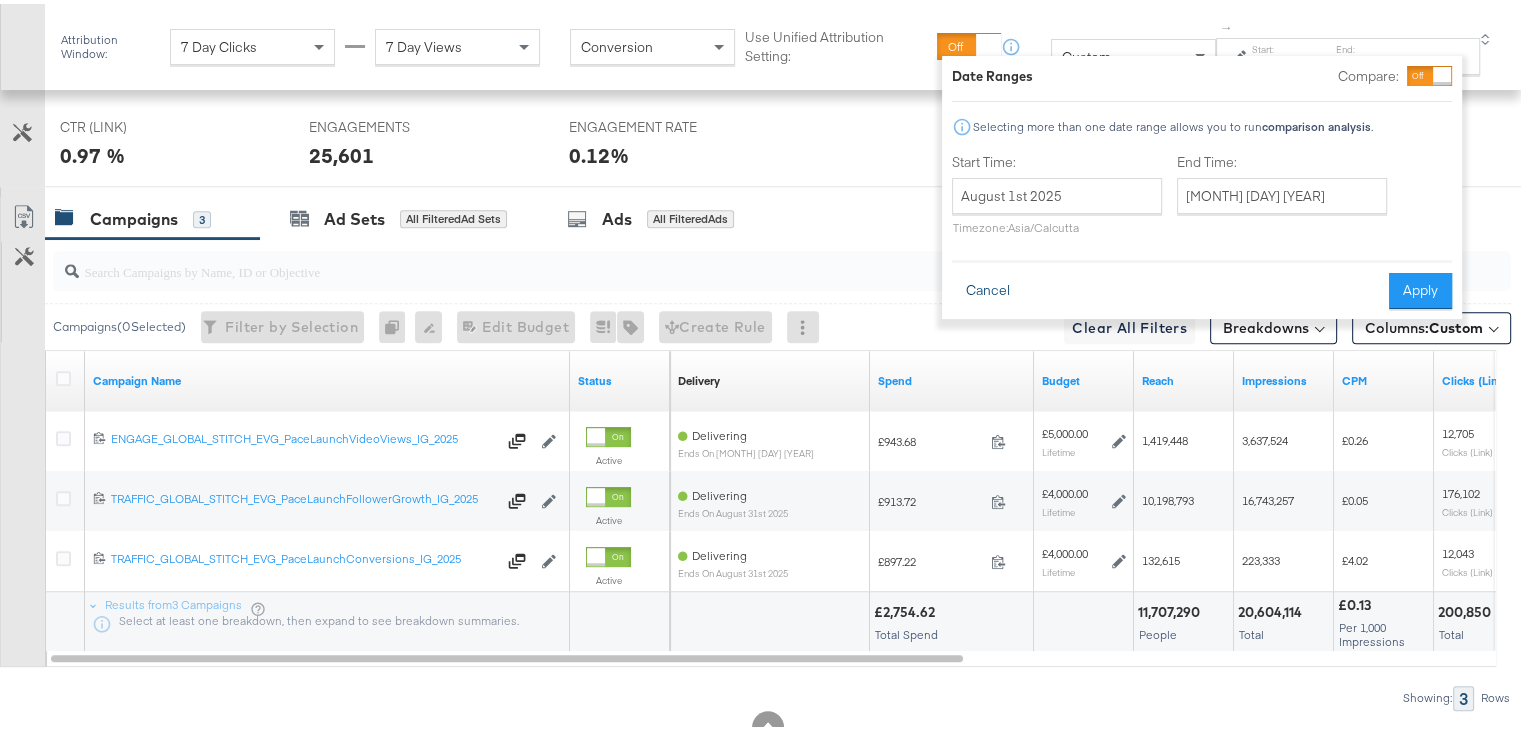 click on "Cancel" at bounding box center [988, 287] 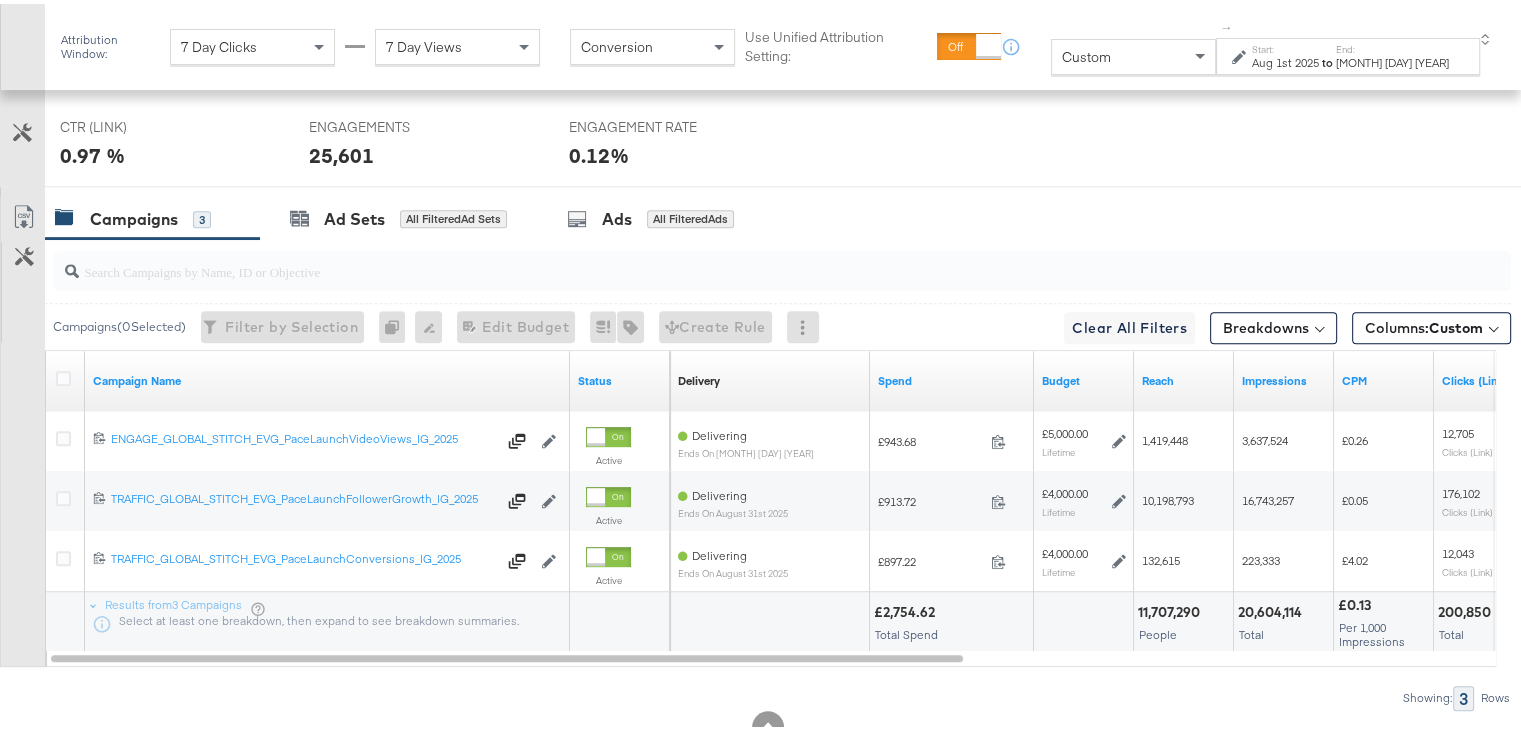 click at bounding box center (778, 267) 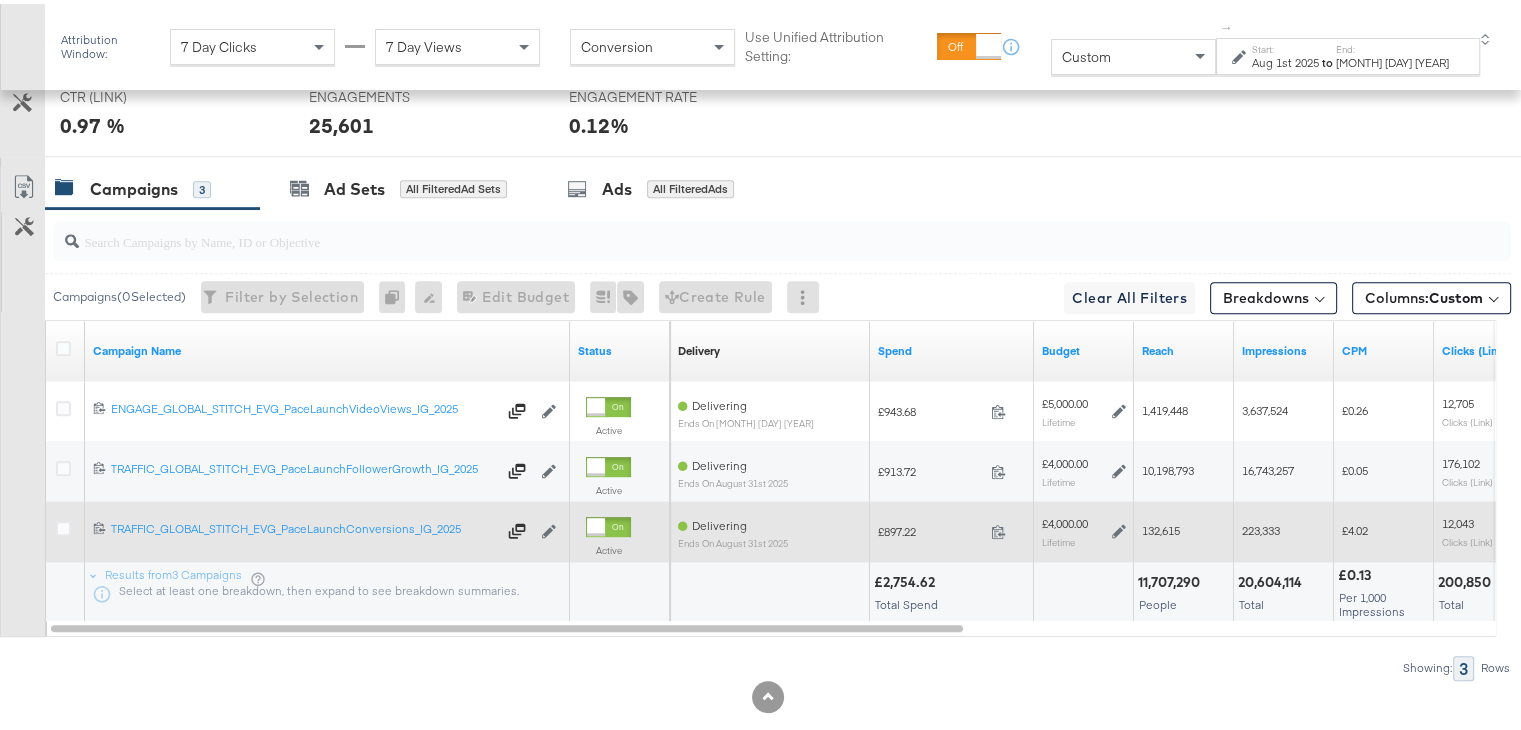 scroll, scrollTop: 1020, scrollLeft: 0, axis: vertical 